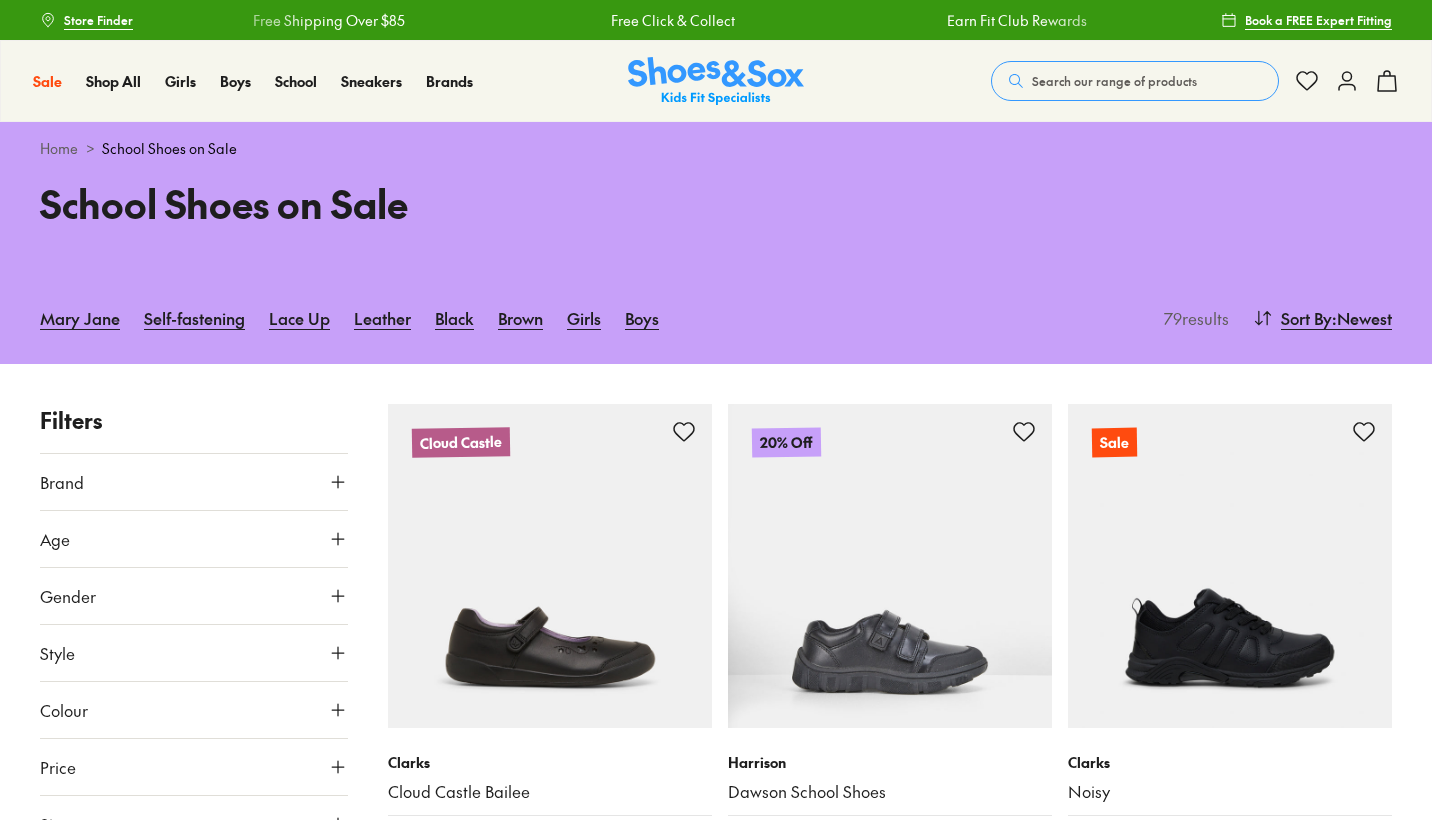 scroll, scrollTop: 0, scrollLeft: 0, axis: both 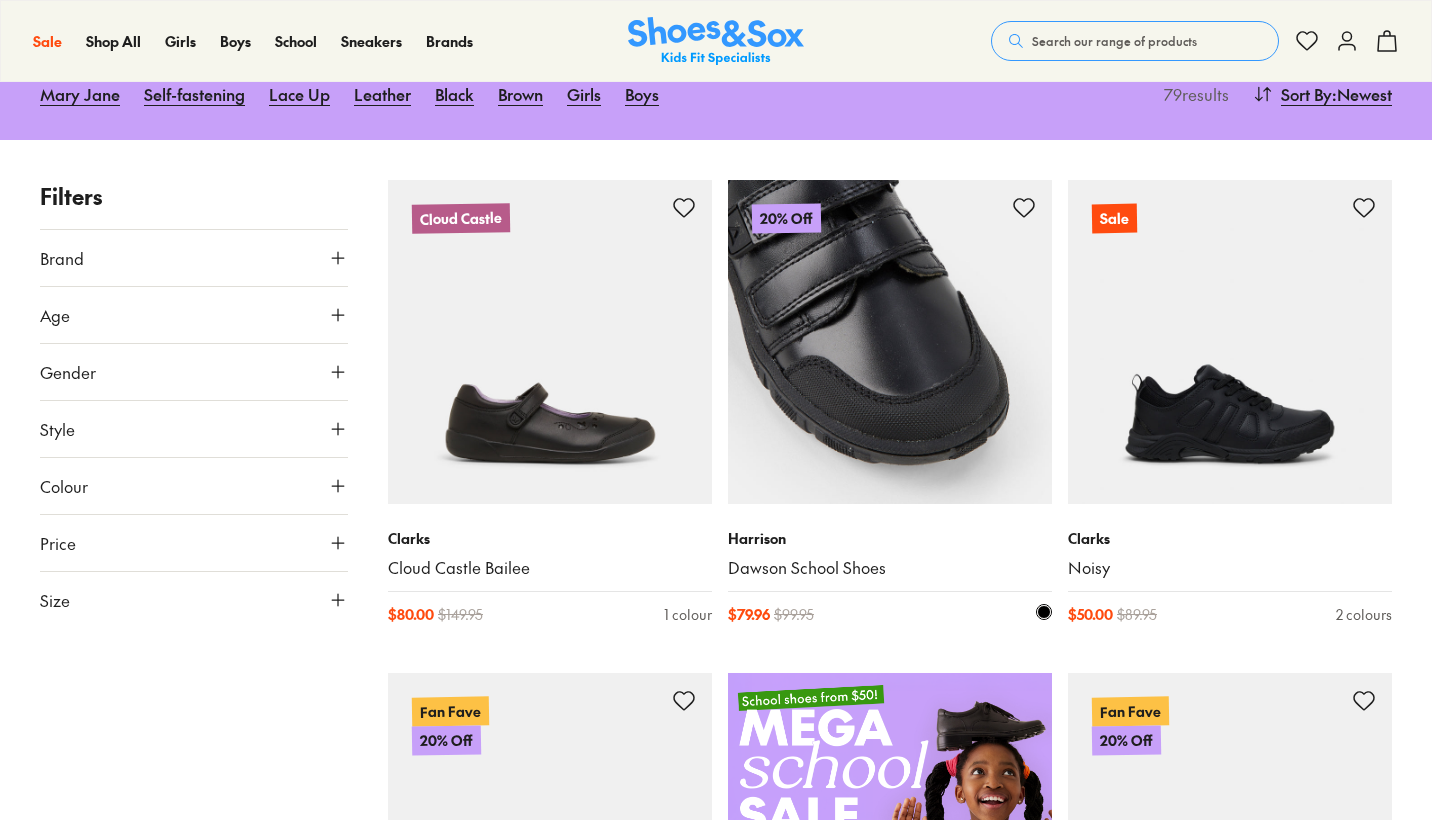type on "***" 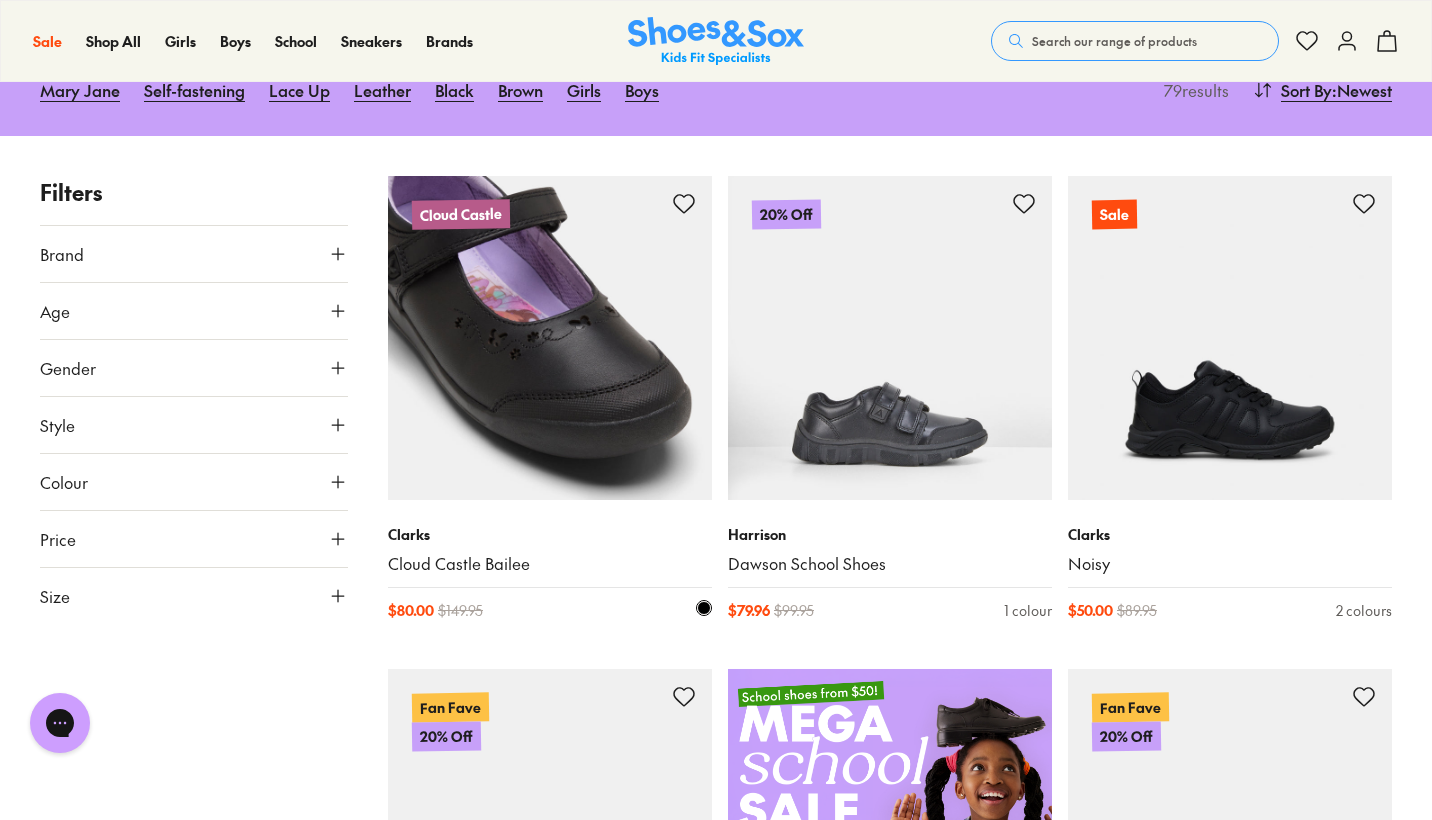 scroll, scrollTop: 0, scrollLeft: 0, axis: both 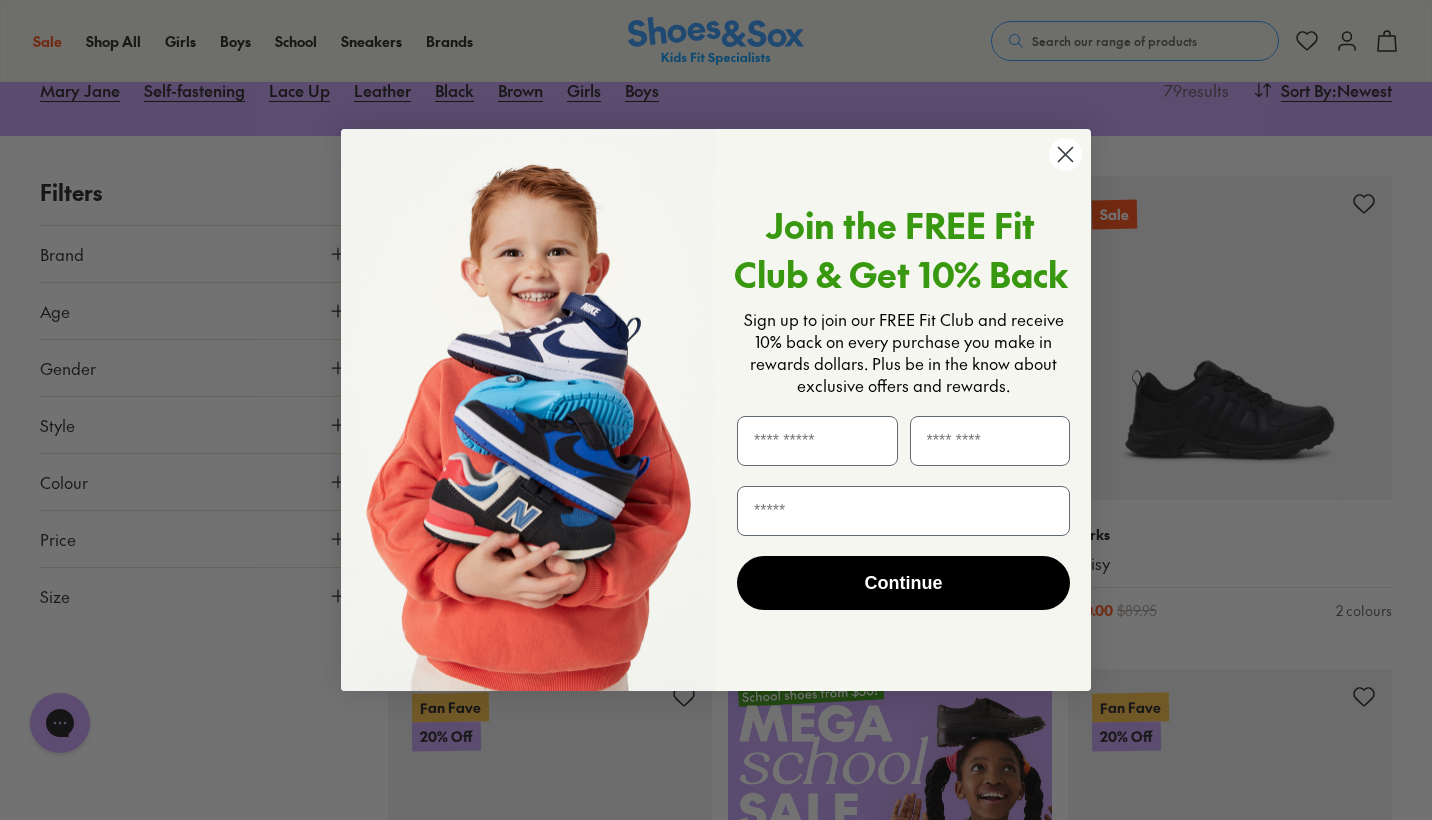 click 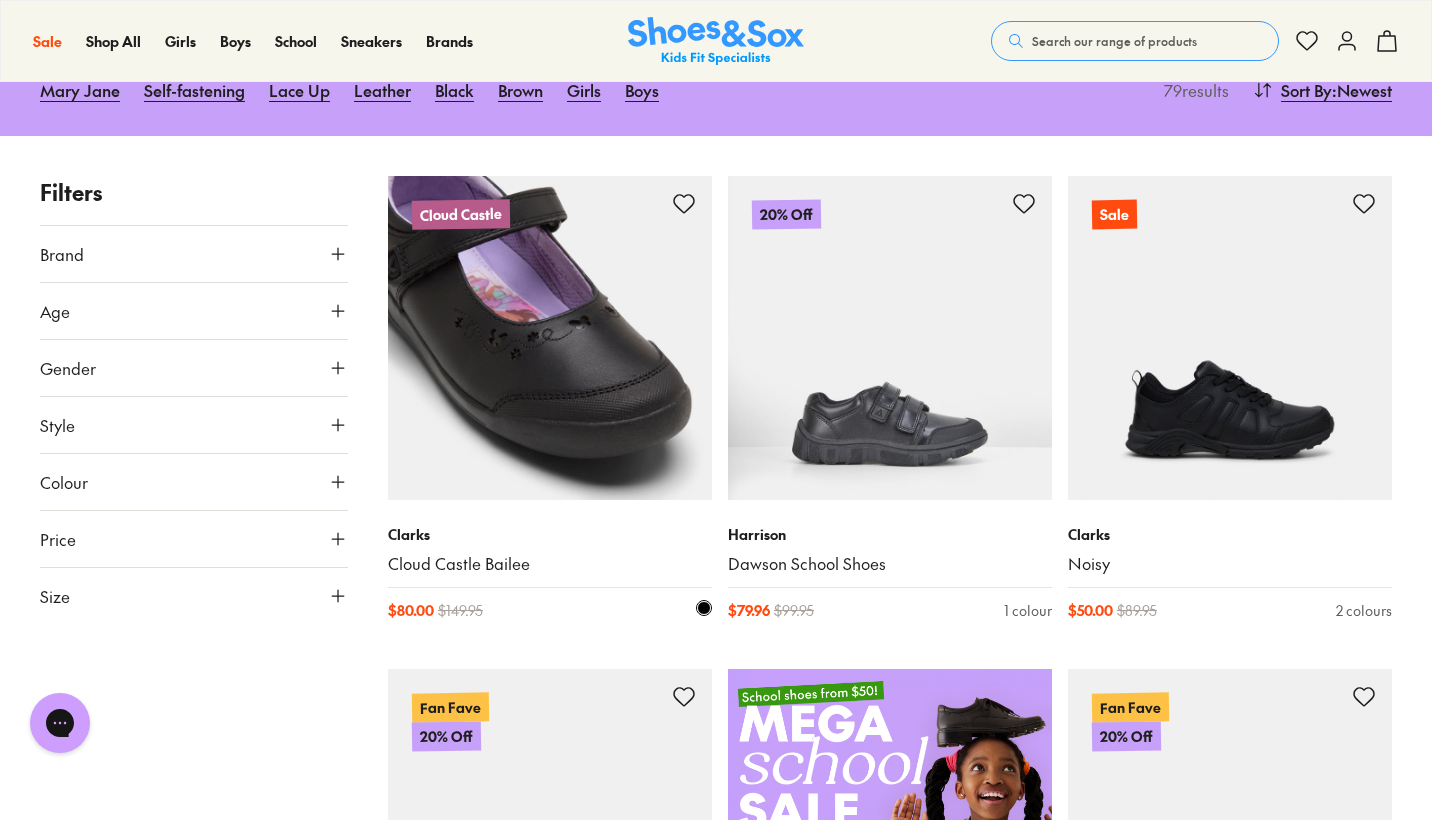 click at bounding box center (550, 338) 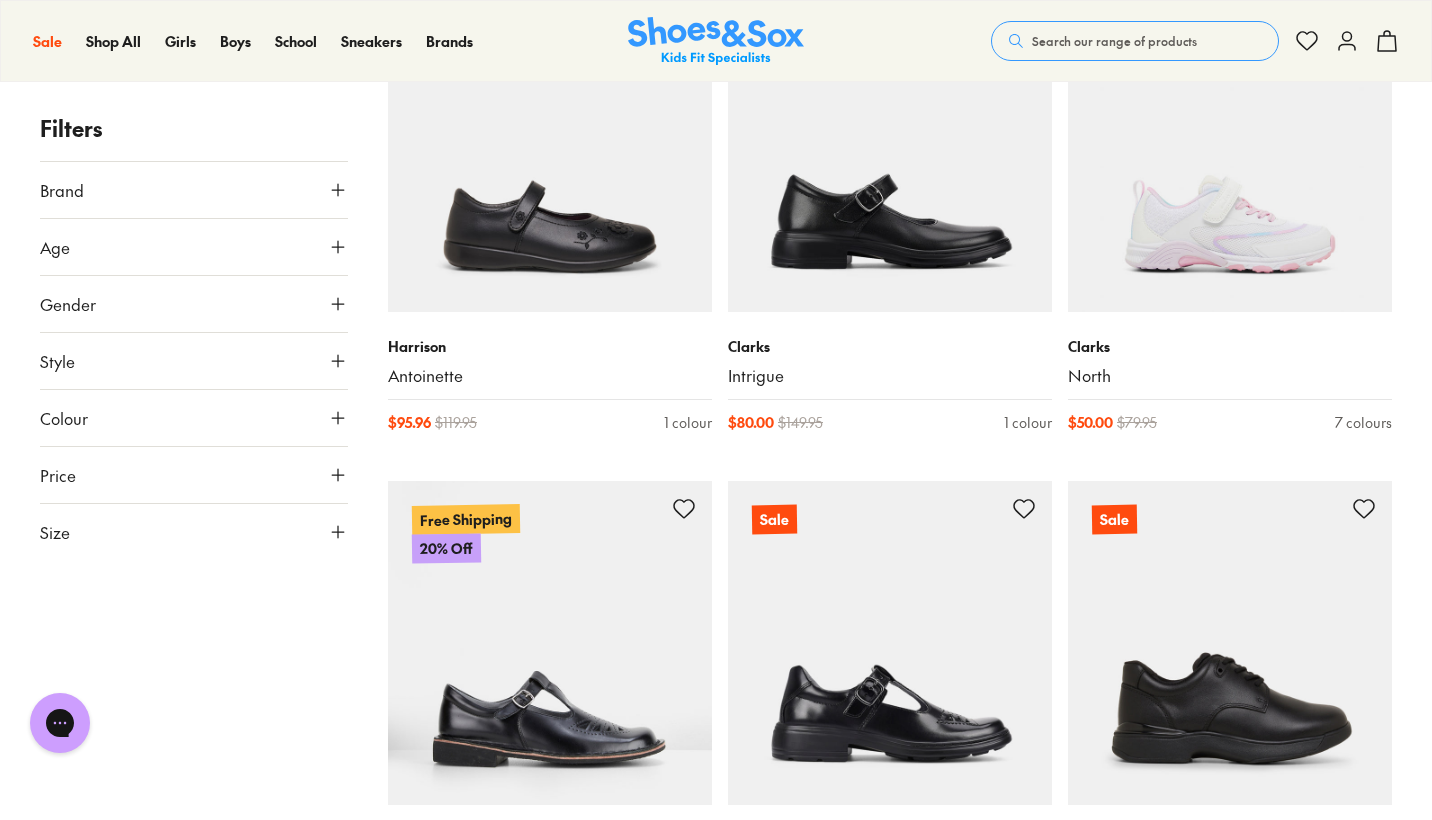 scroll, scrollTop: 3933, scrollLeft: 0, axis: vertical 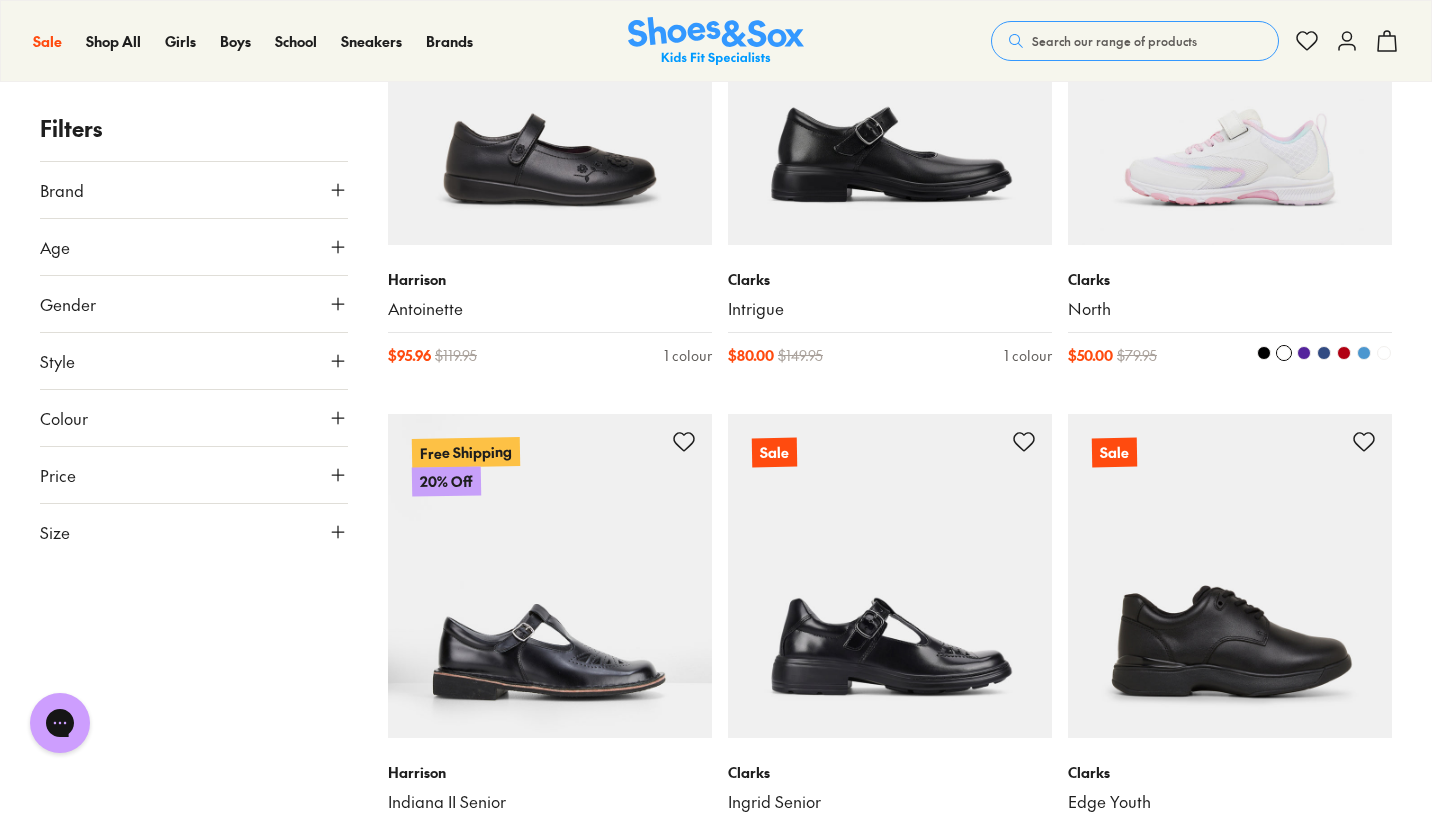 click at bounding box center [1230, 83] 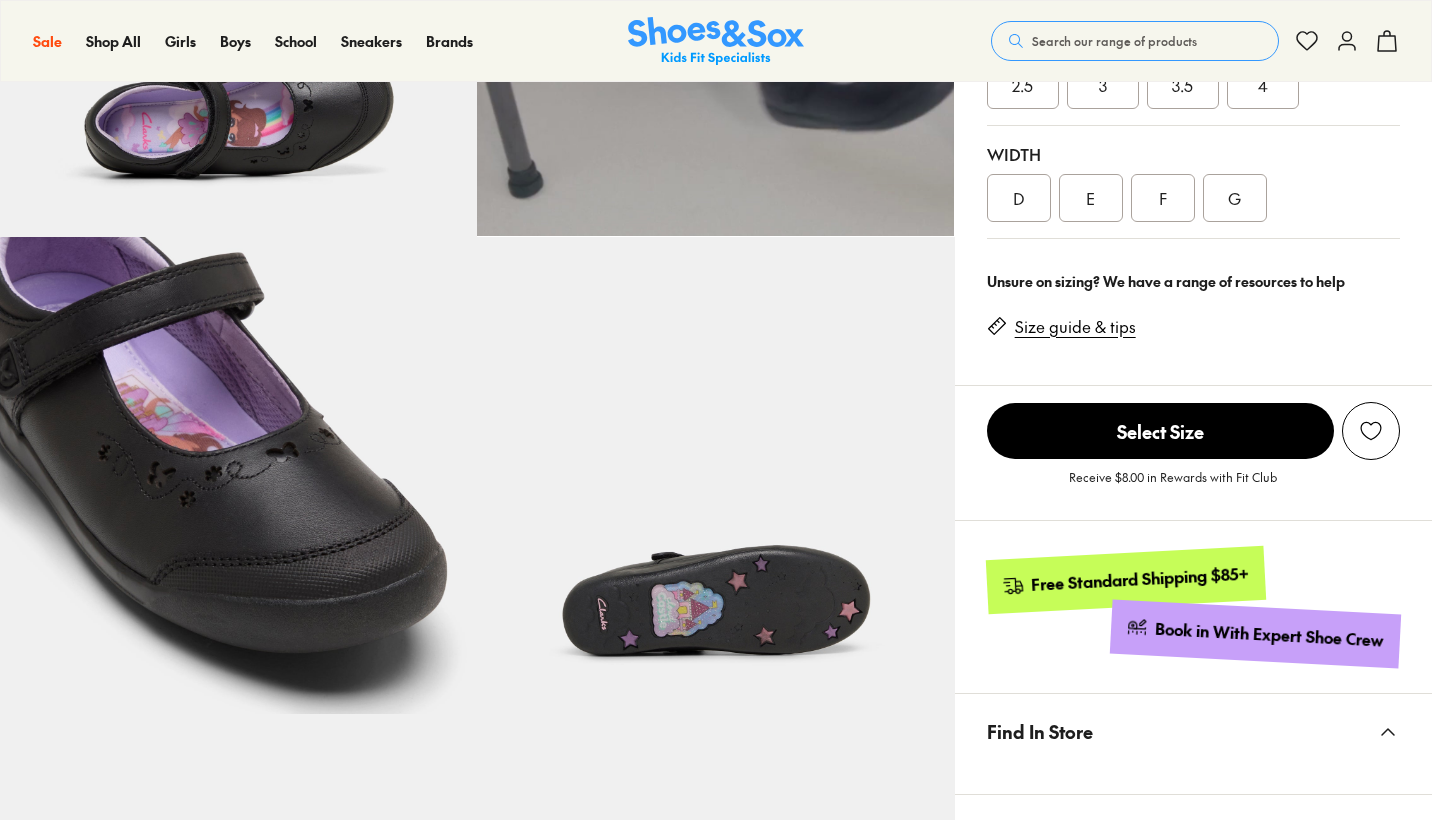 scroll, scrollTop: 840, scrollLeft: 0, axis: vertical 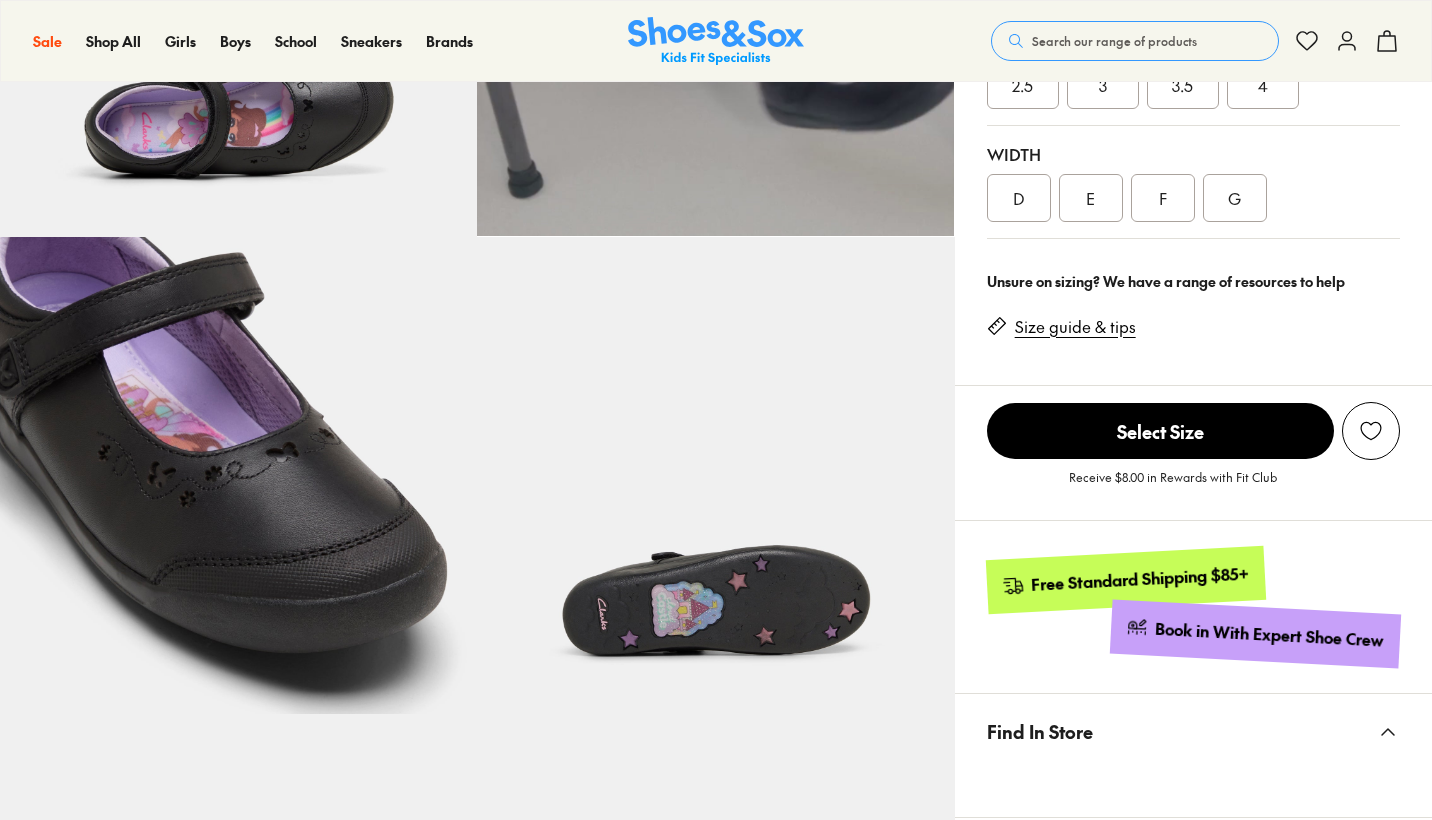 select on "*" 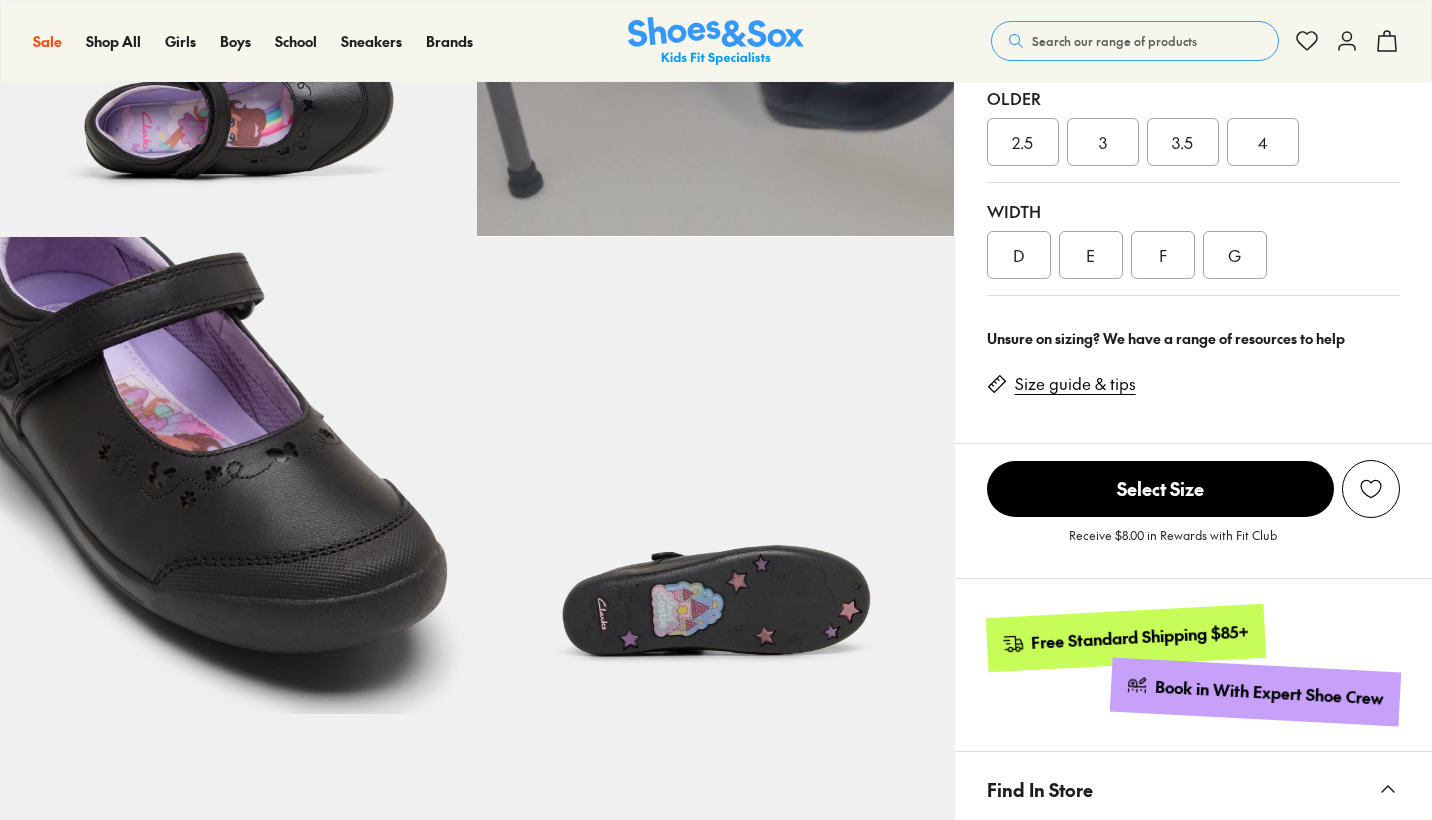 scroll, scrollTop: 0, scrollLeft: 0, axis: both 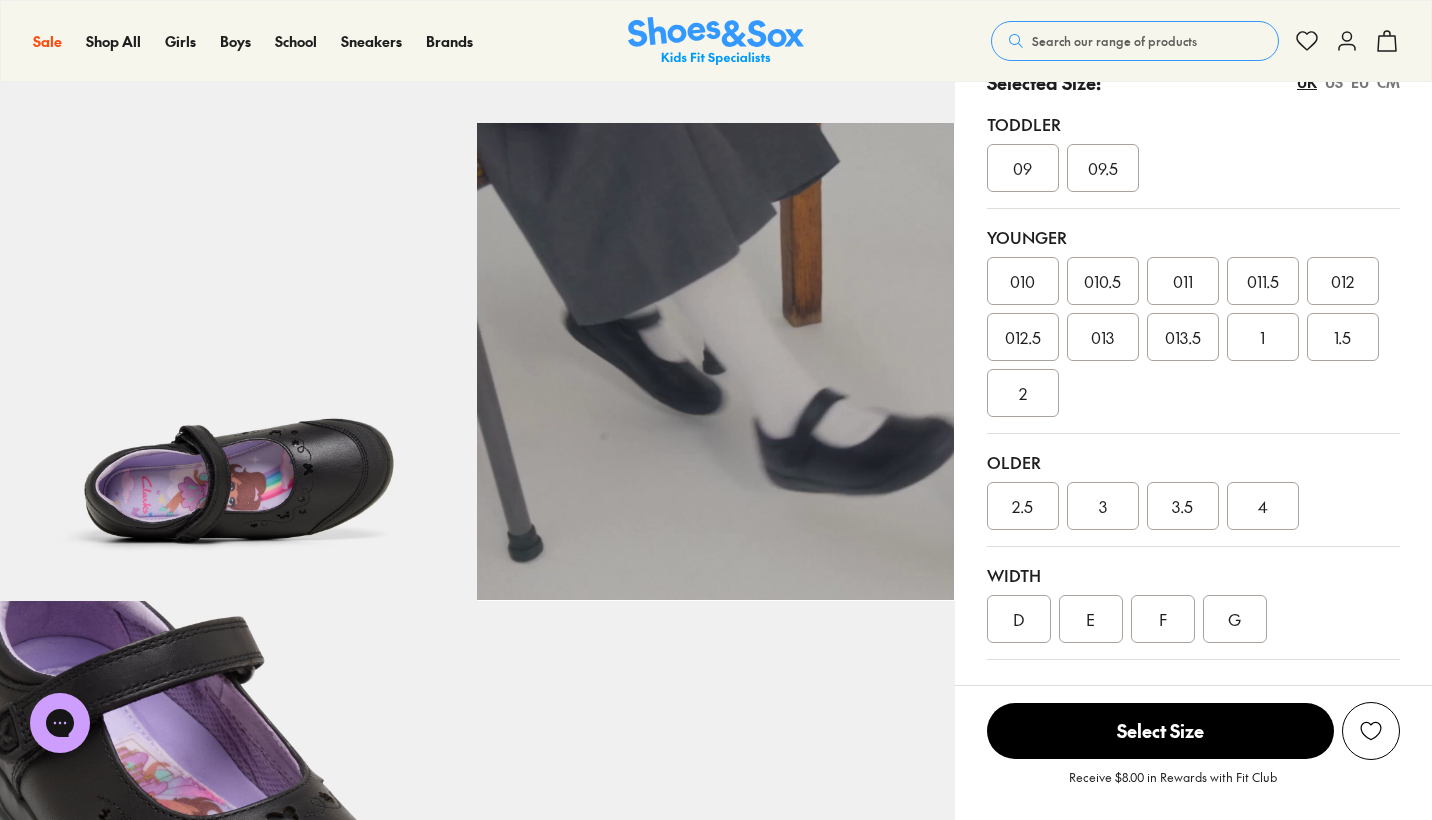 click on "2.5" at bounding box center [1022, 506] 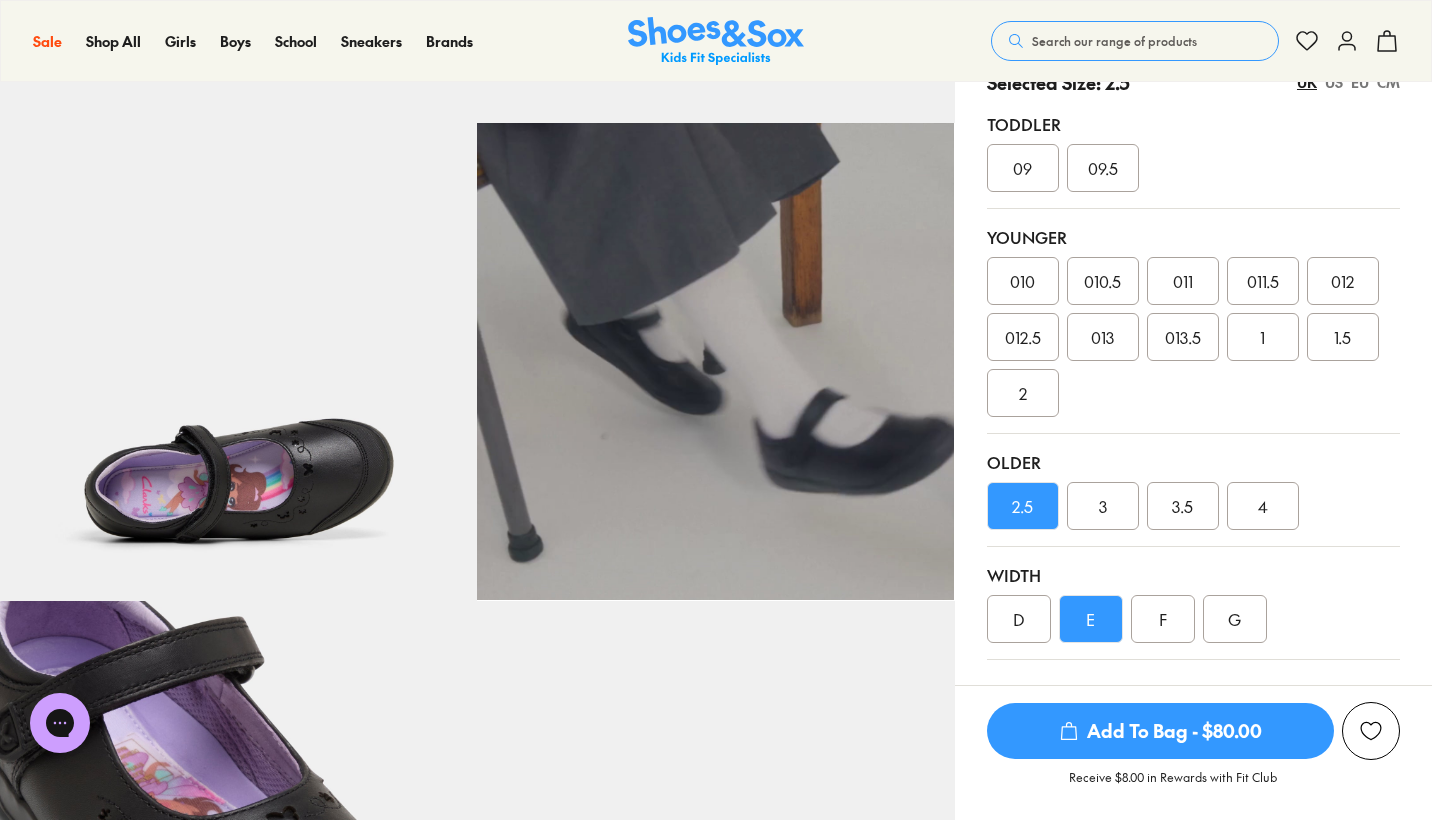 click on "Add To Bag - $80.00" at bounding box center (1160, 731) 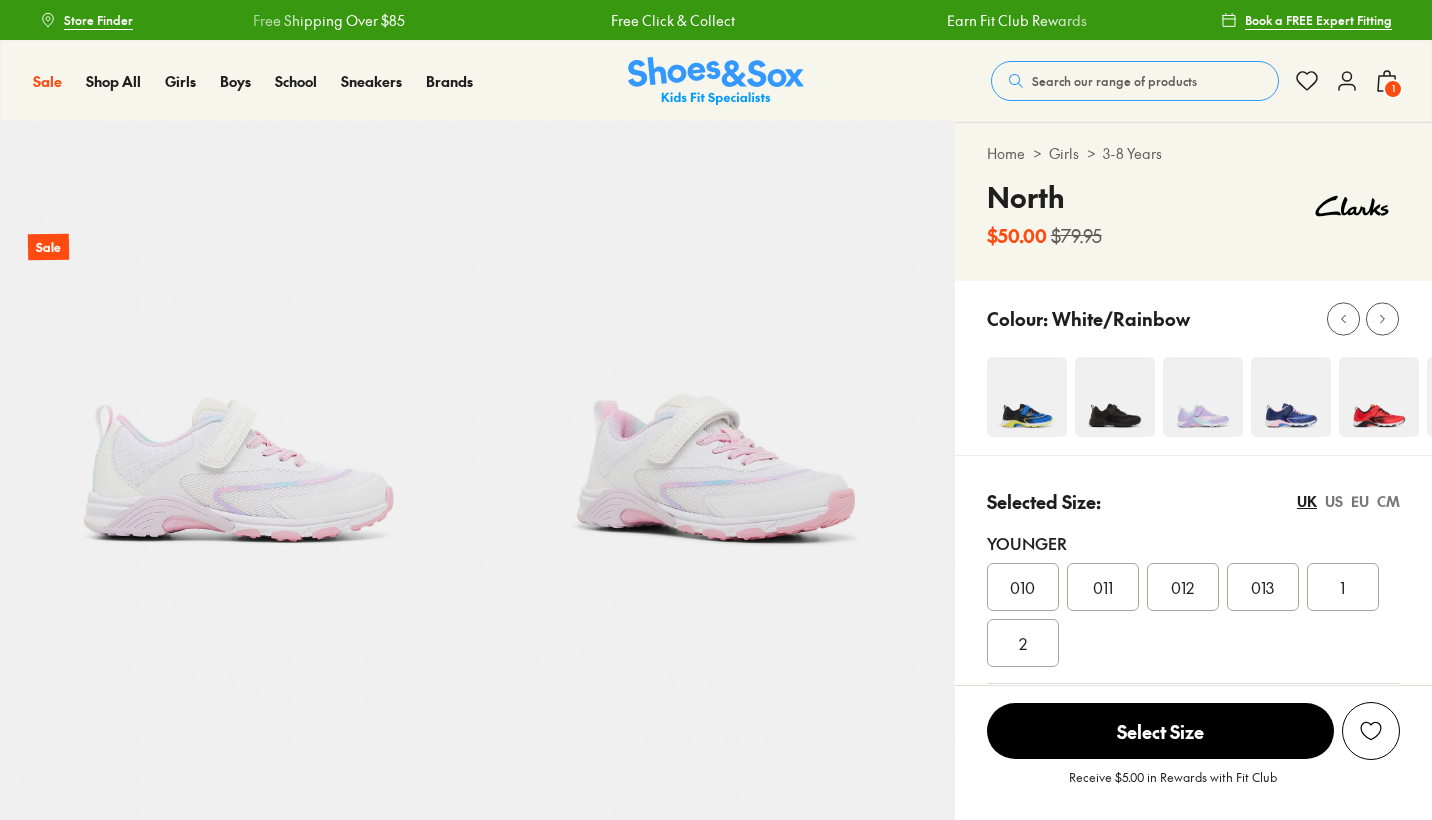click at bounding box center (1203, 397) 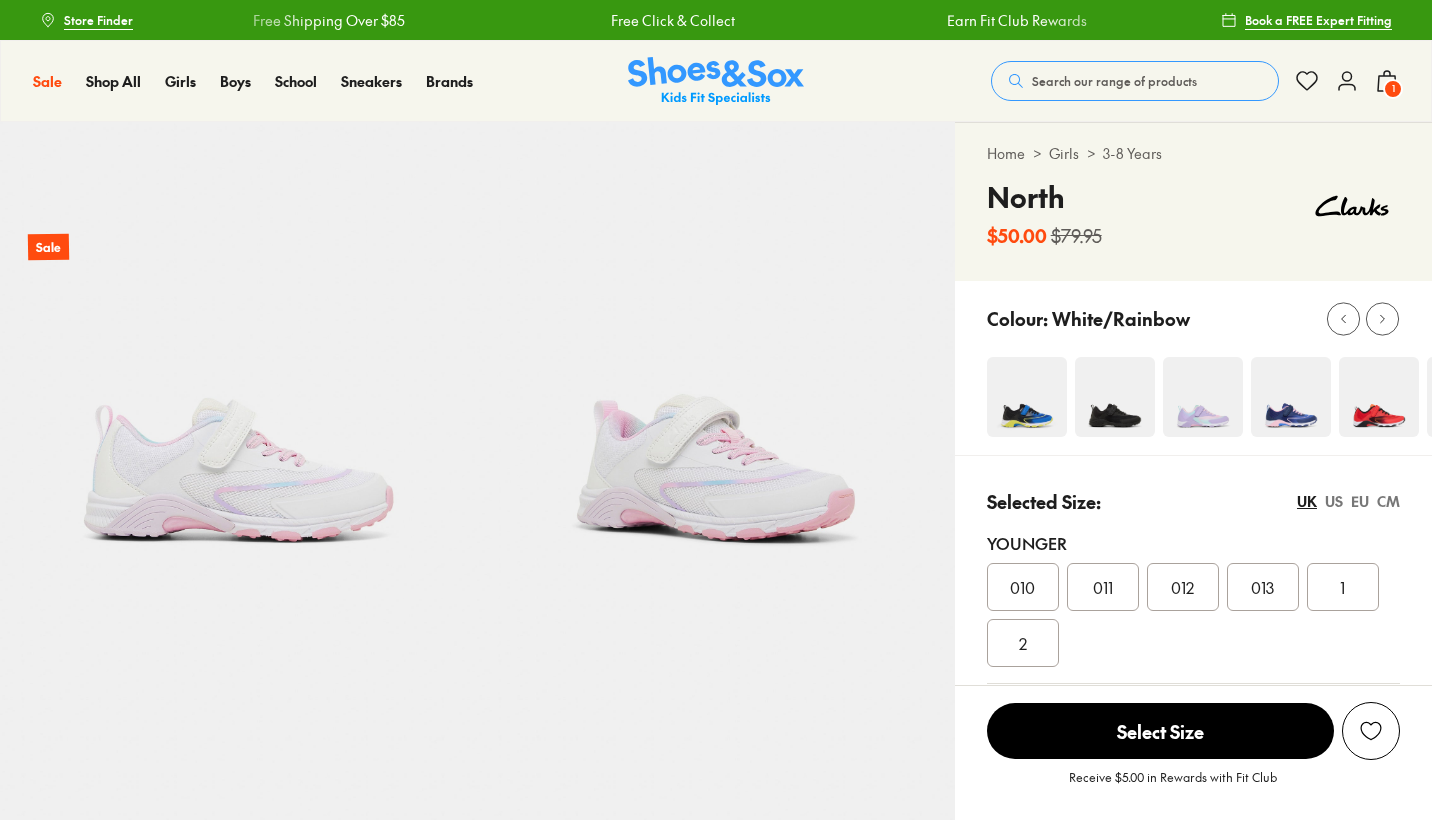 scroll, scrollTop: 0, scrollLeft: 0, axis: both 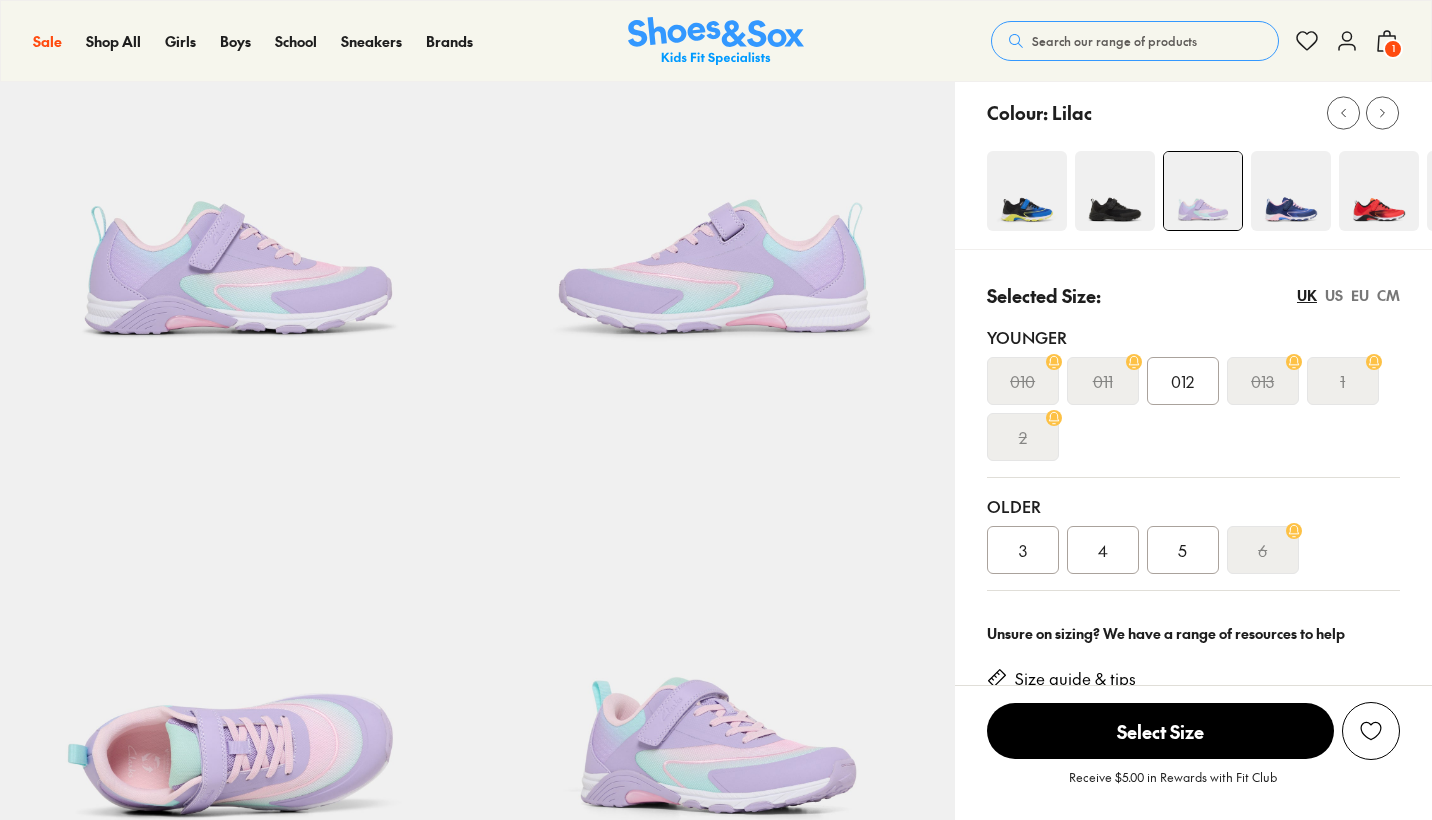 select on "*" 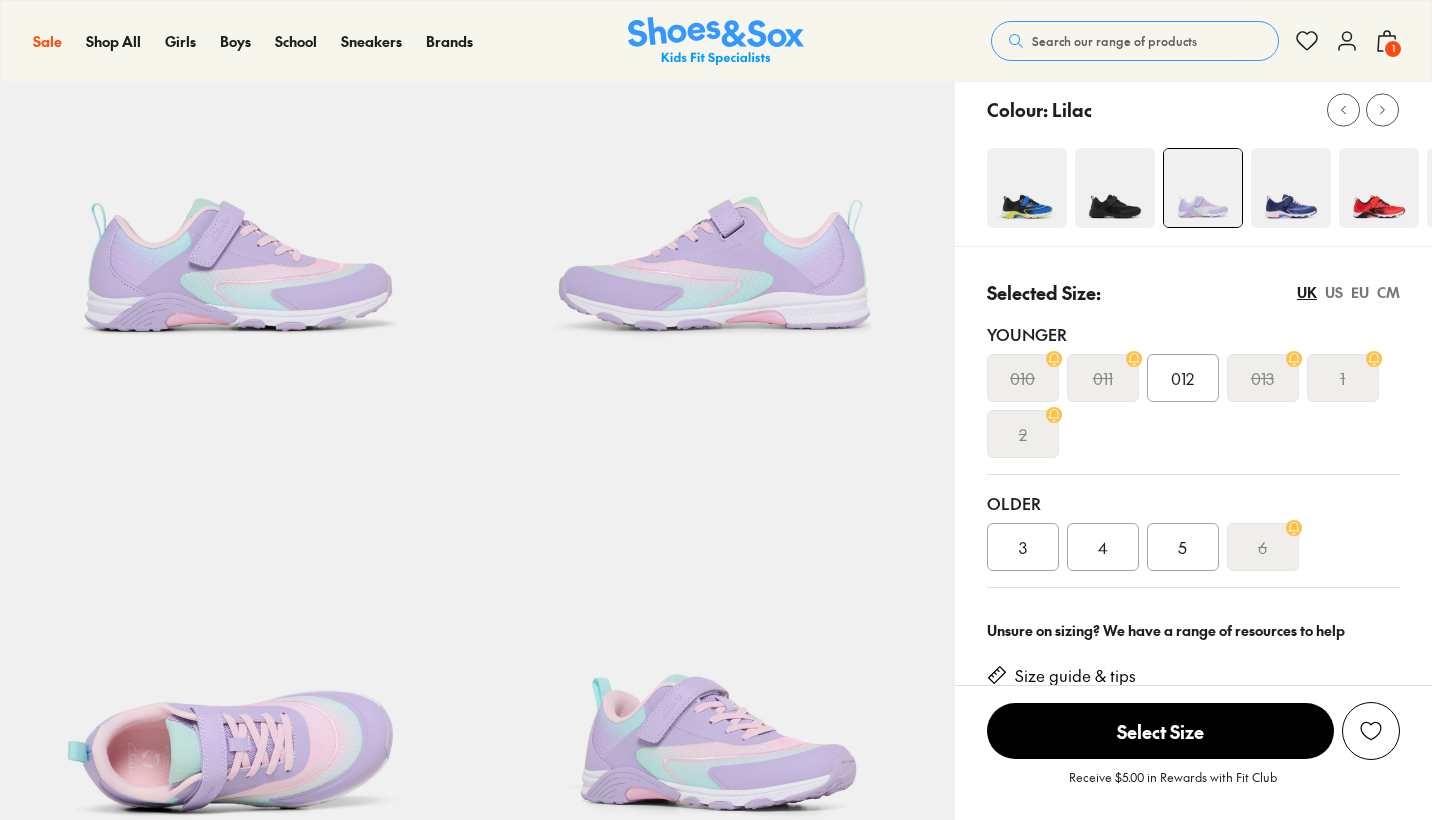 scroll, scrollTop: 0, scrollLeft: 0, axis: both 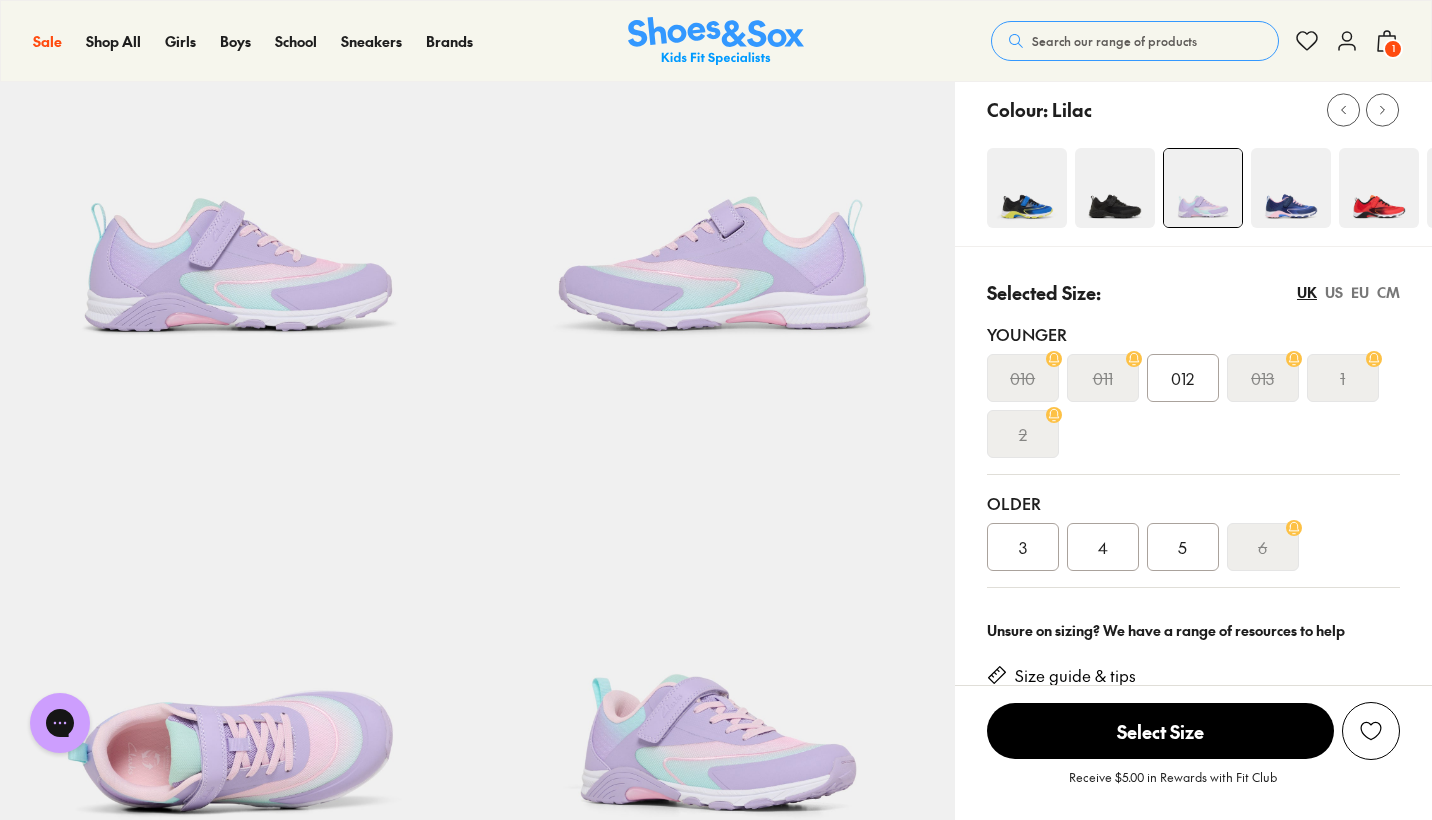 click at bounding box center [1291, 188] 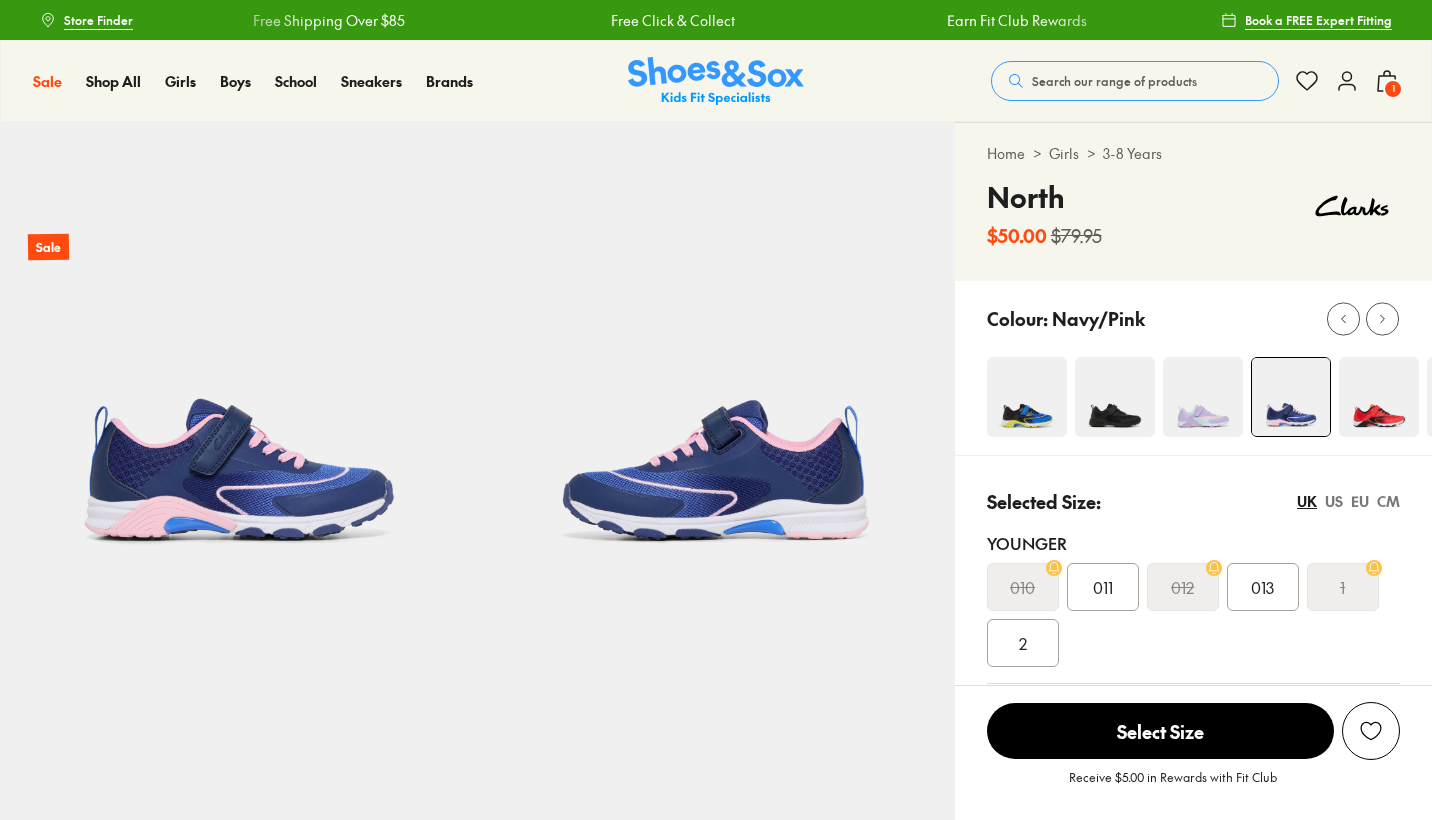 select on "*" 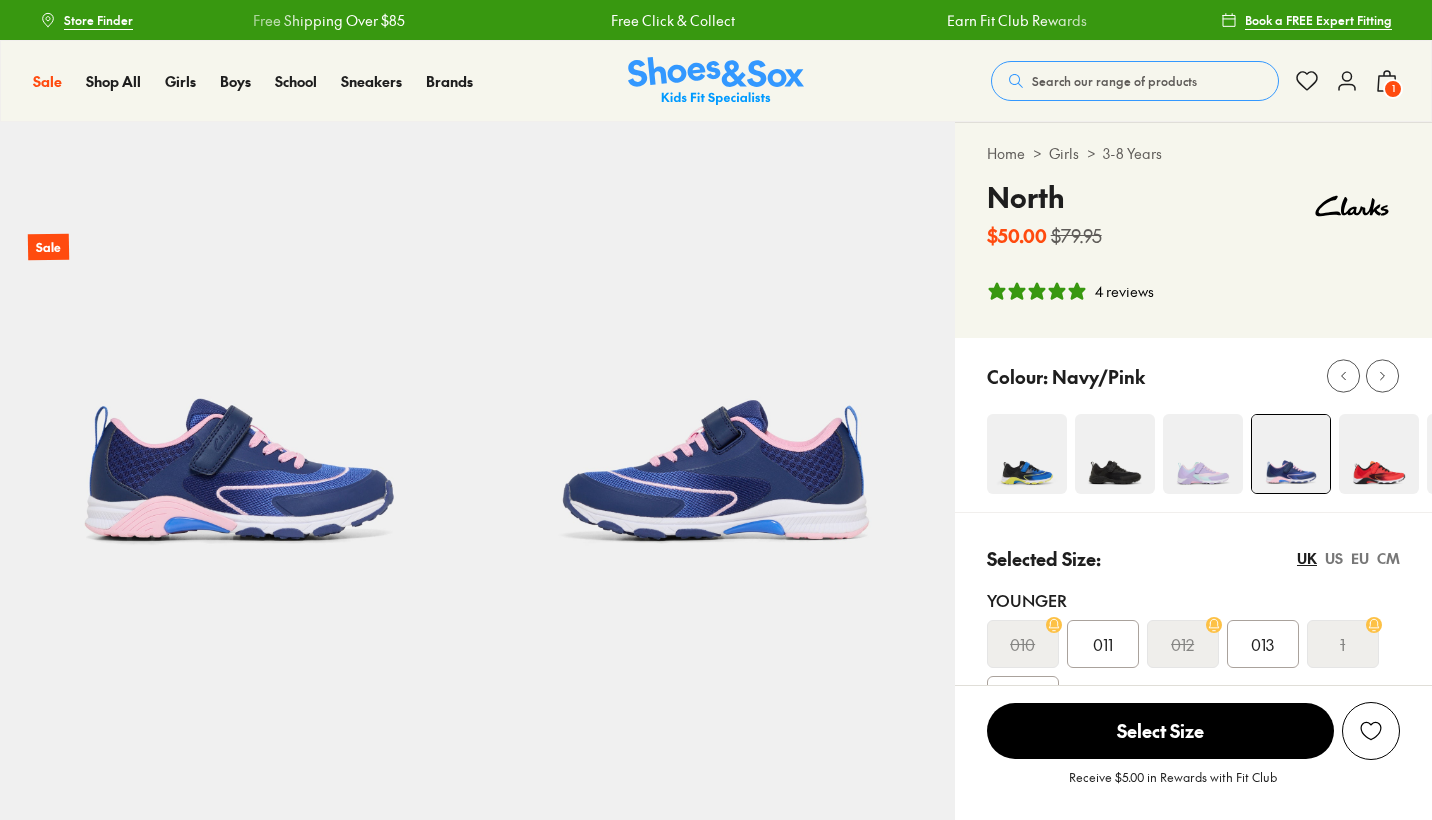 scroll, scrollTop: 270, scrollLeft: 0, axis: vertical 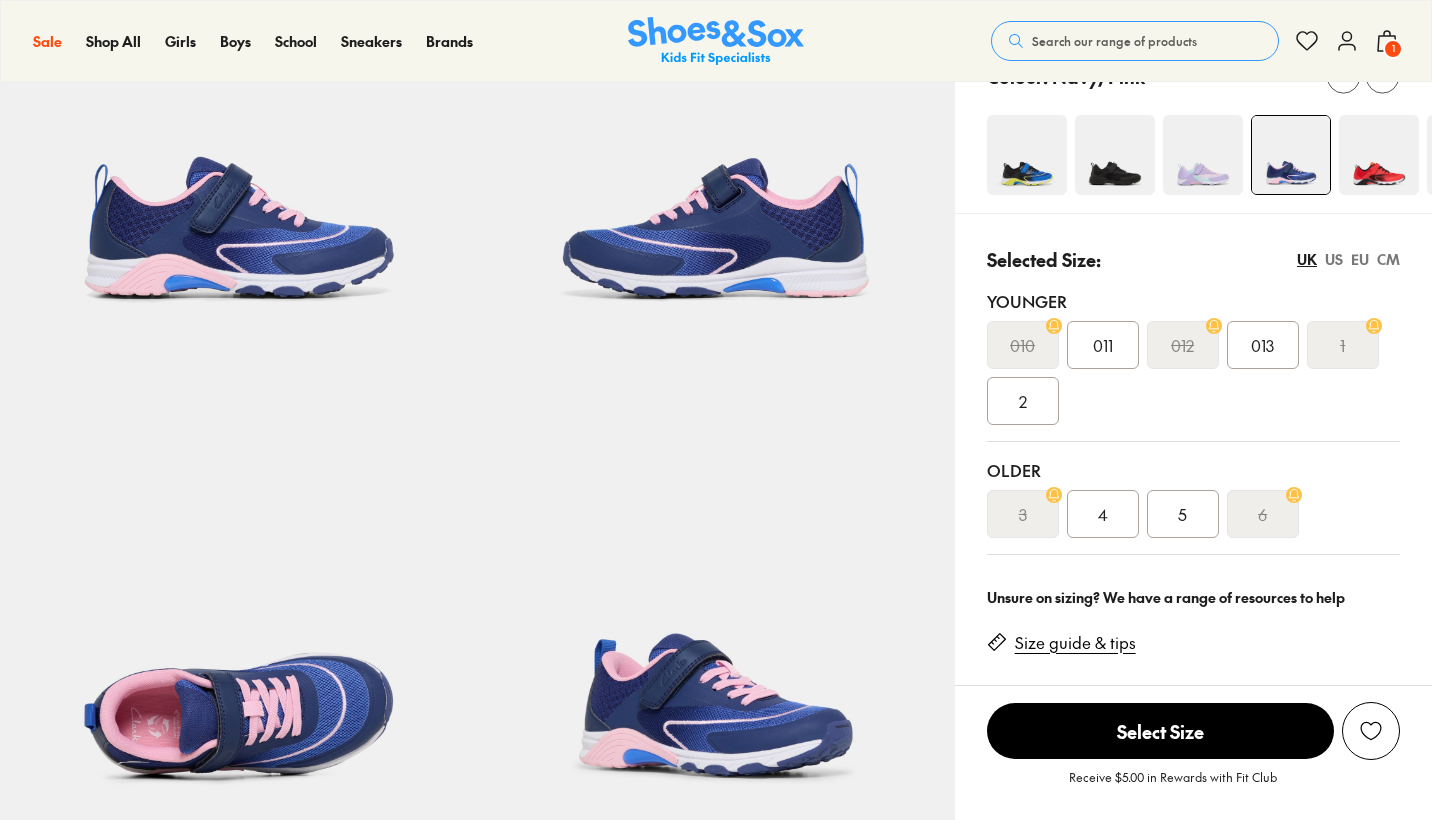 select on "*" 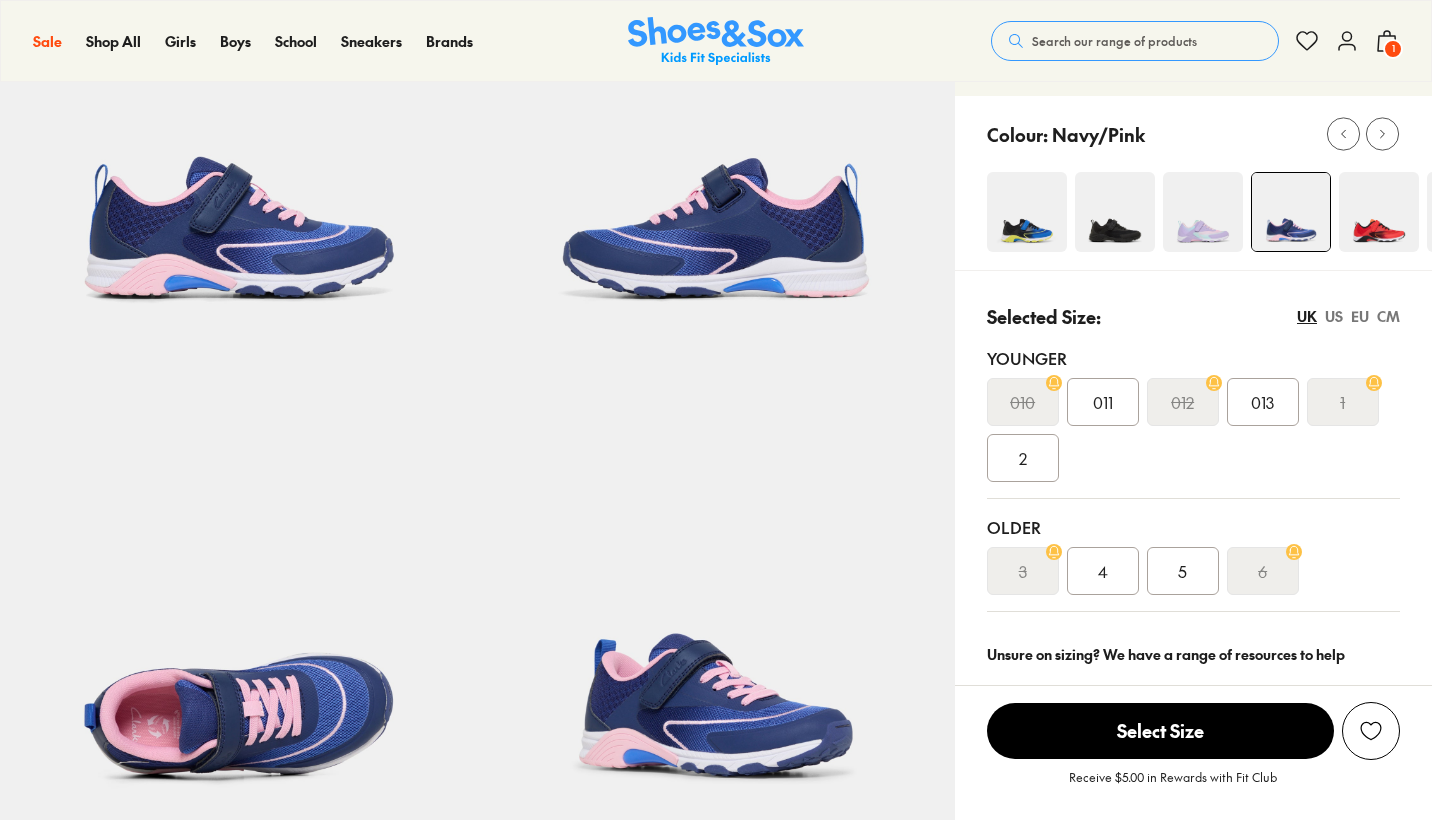 scroll, scrollTop: 269, scrollLeft: 0, axis: vertical 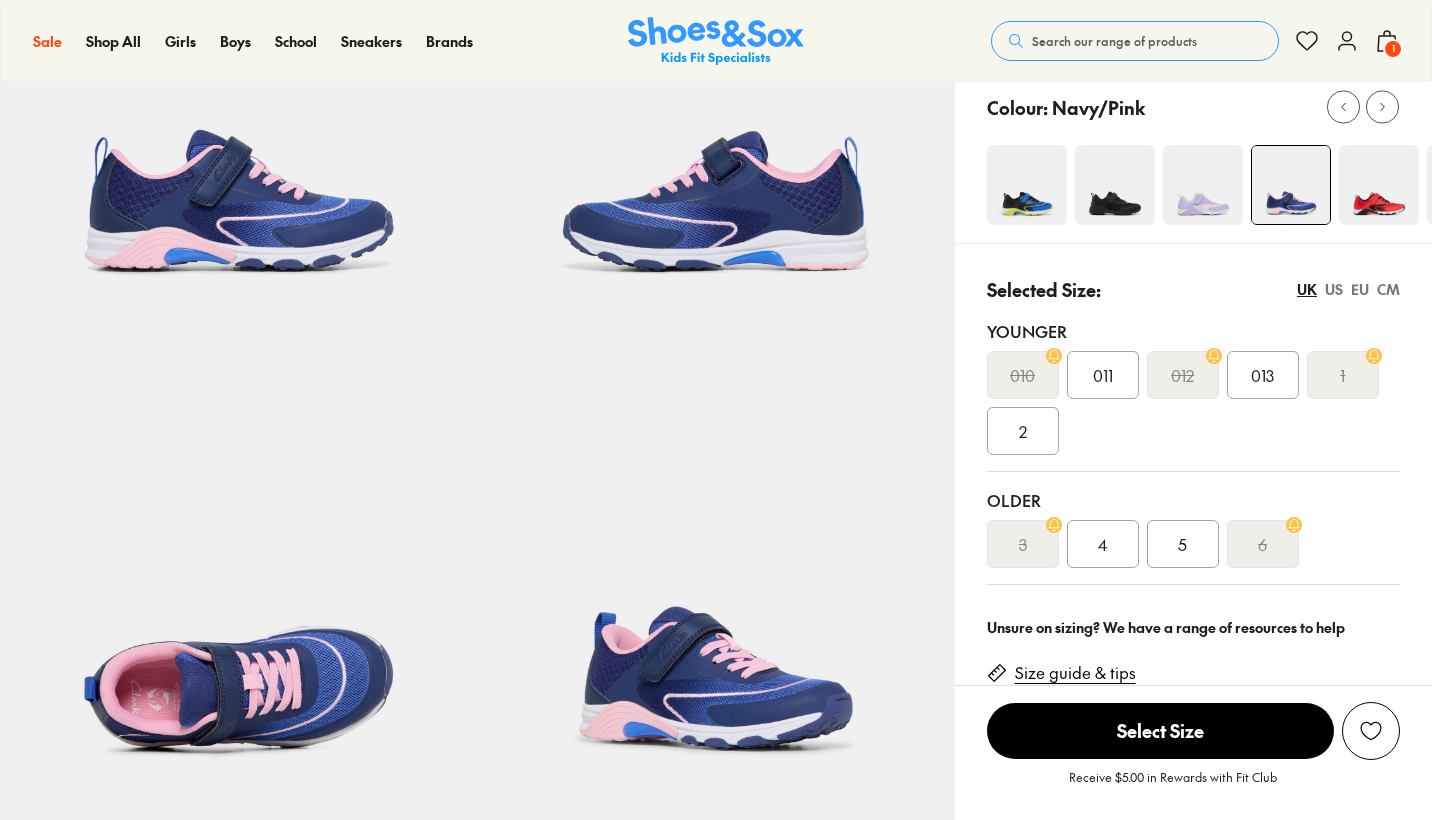 click on "2" at bounding box center (1023, 431) 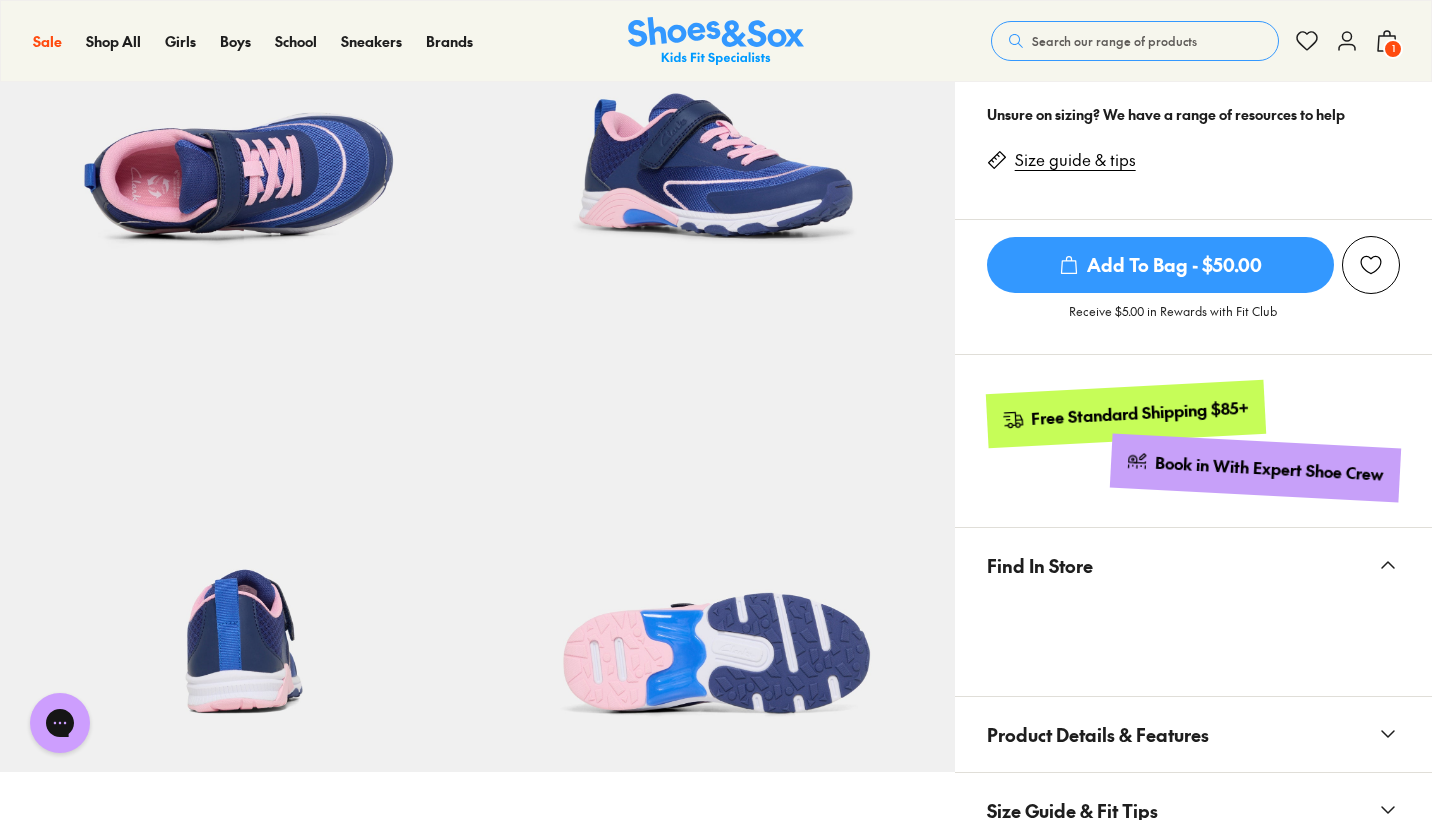 scroll, scrollTop: 615, scrollLeft: 0, axis: vertical 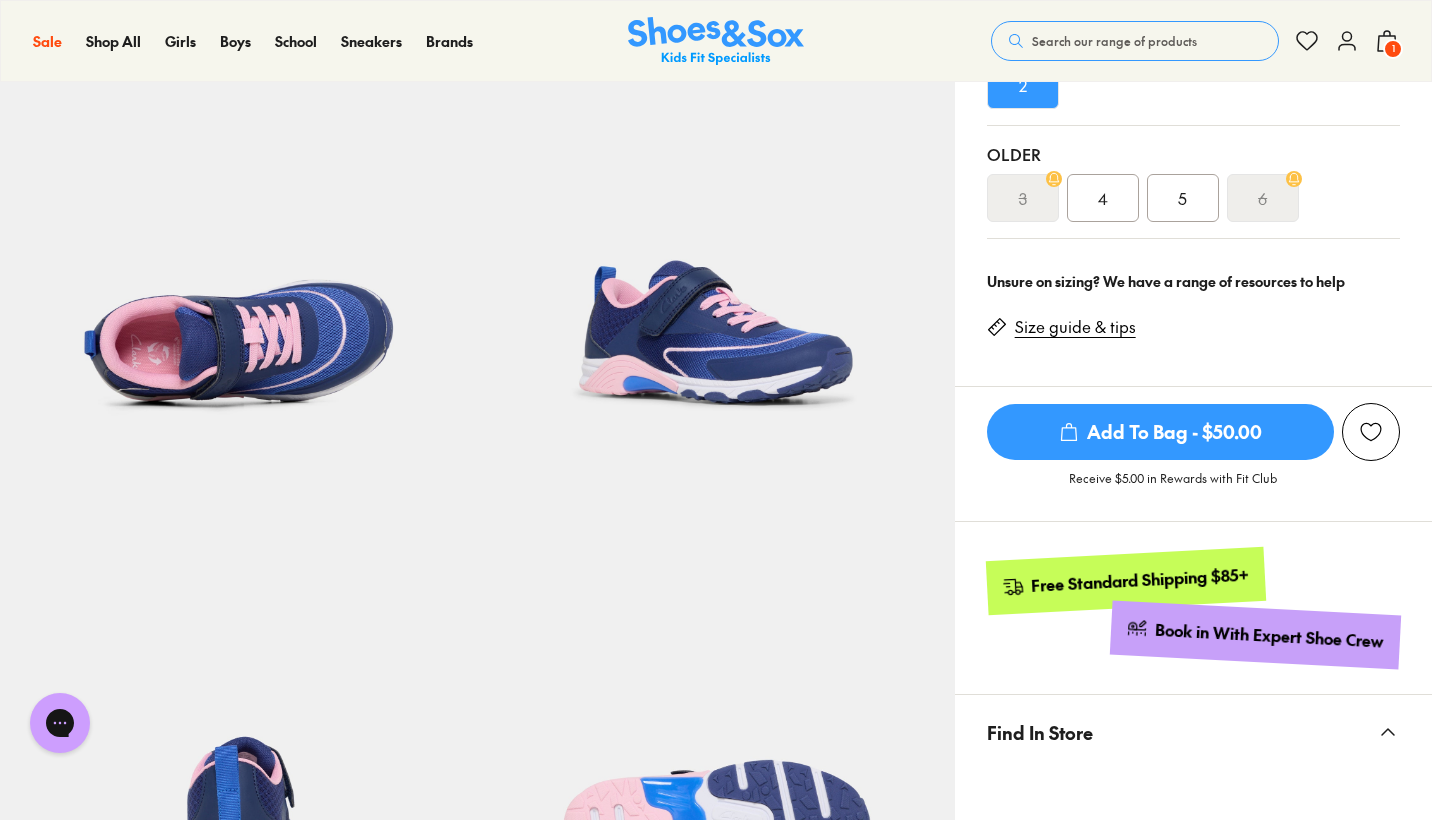 click on "Add To Bag - $50.00" at bounding box center [1160, 432] 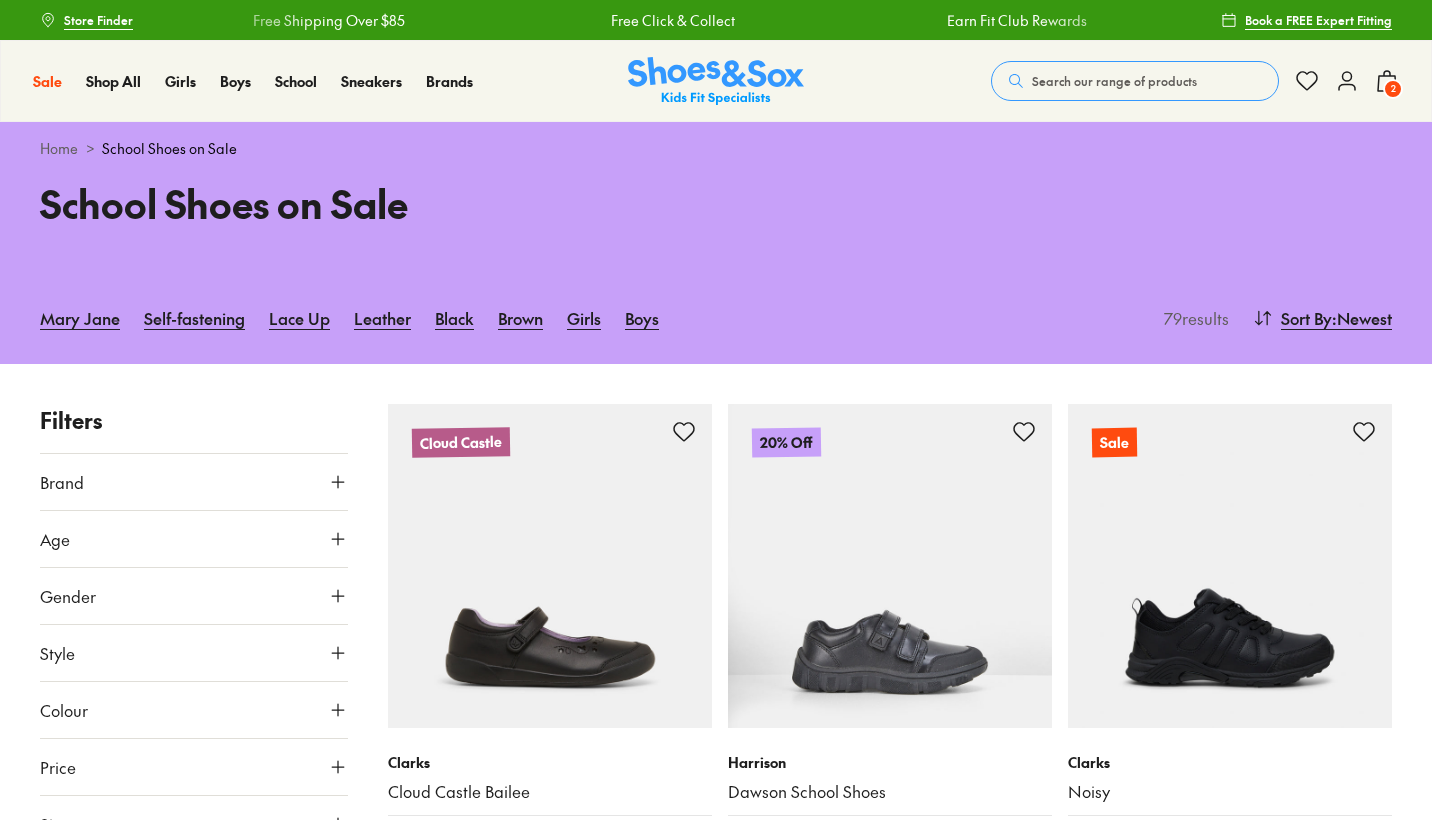 scroll, scrollTop: 3614, scrollLeft: 0, axis: vertical 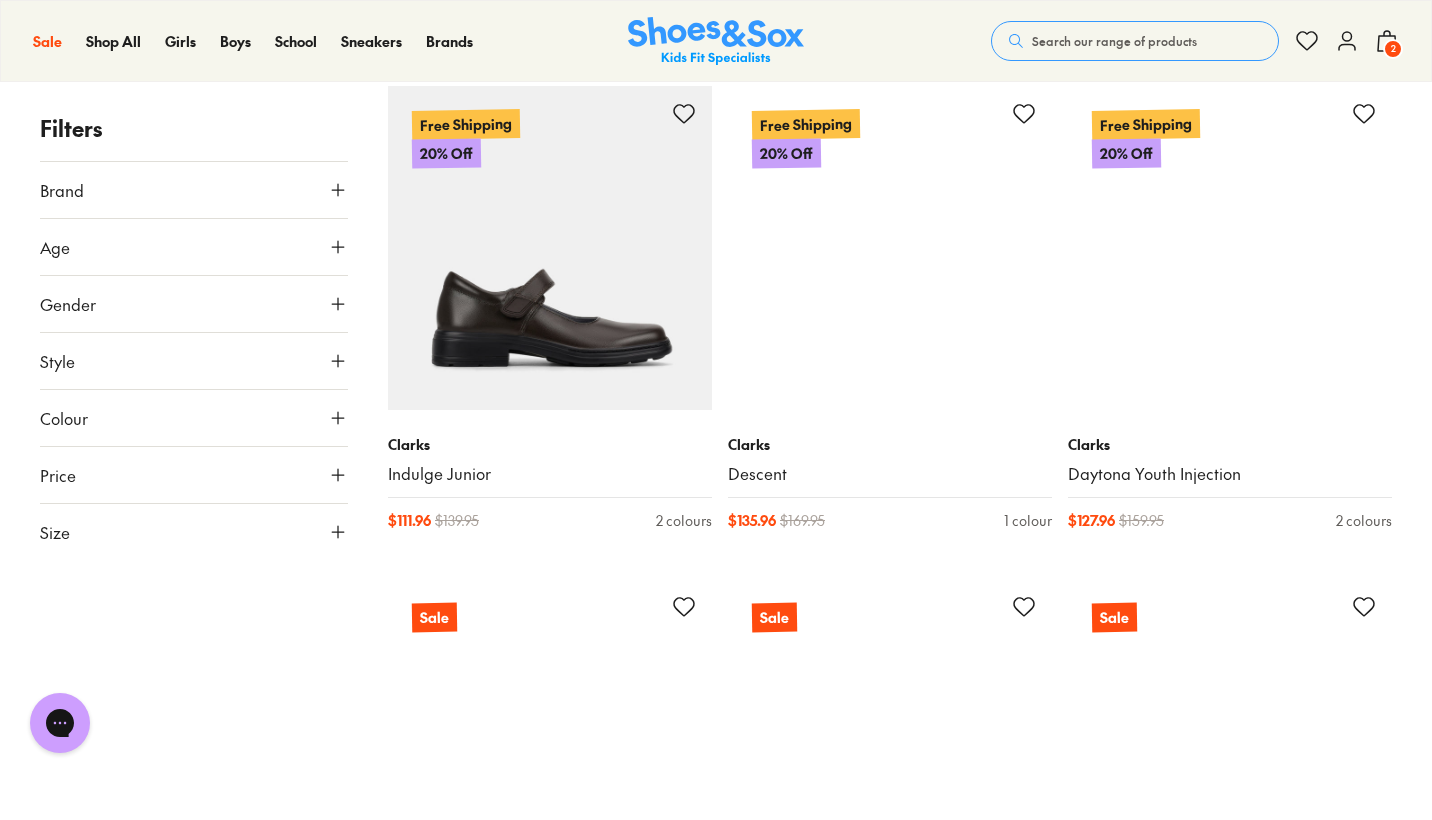 type on "***" 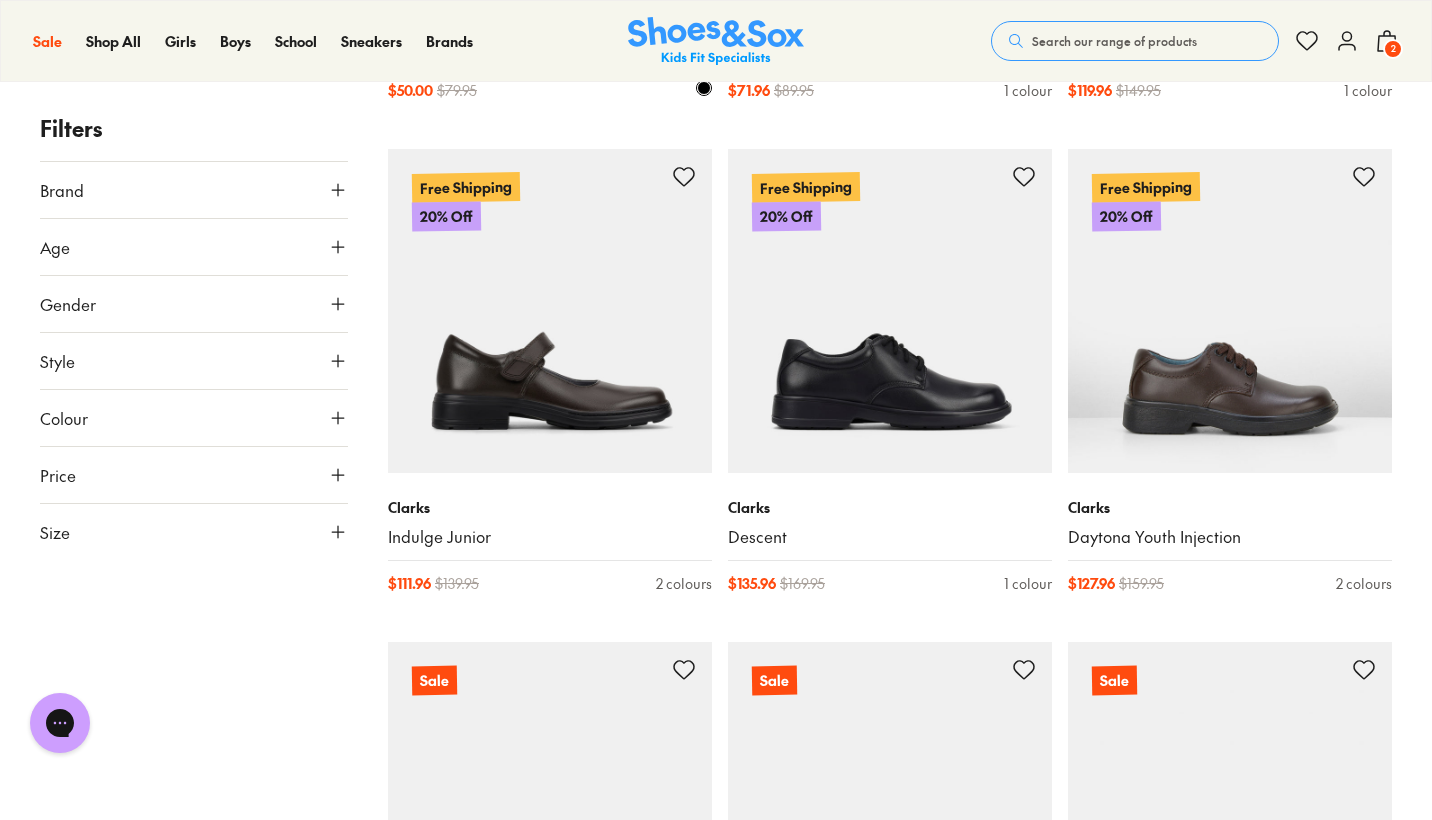 scroll, scrollTop: 9941, scrollLeft: 0, axis: vertical 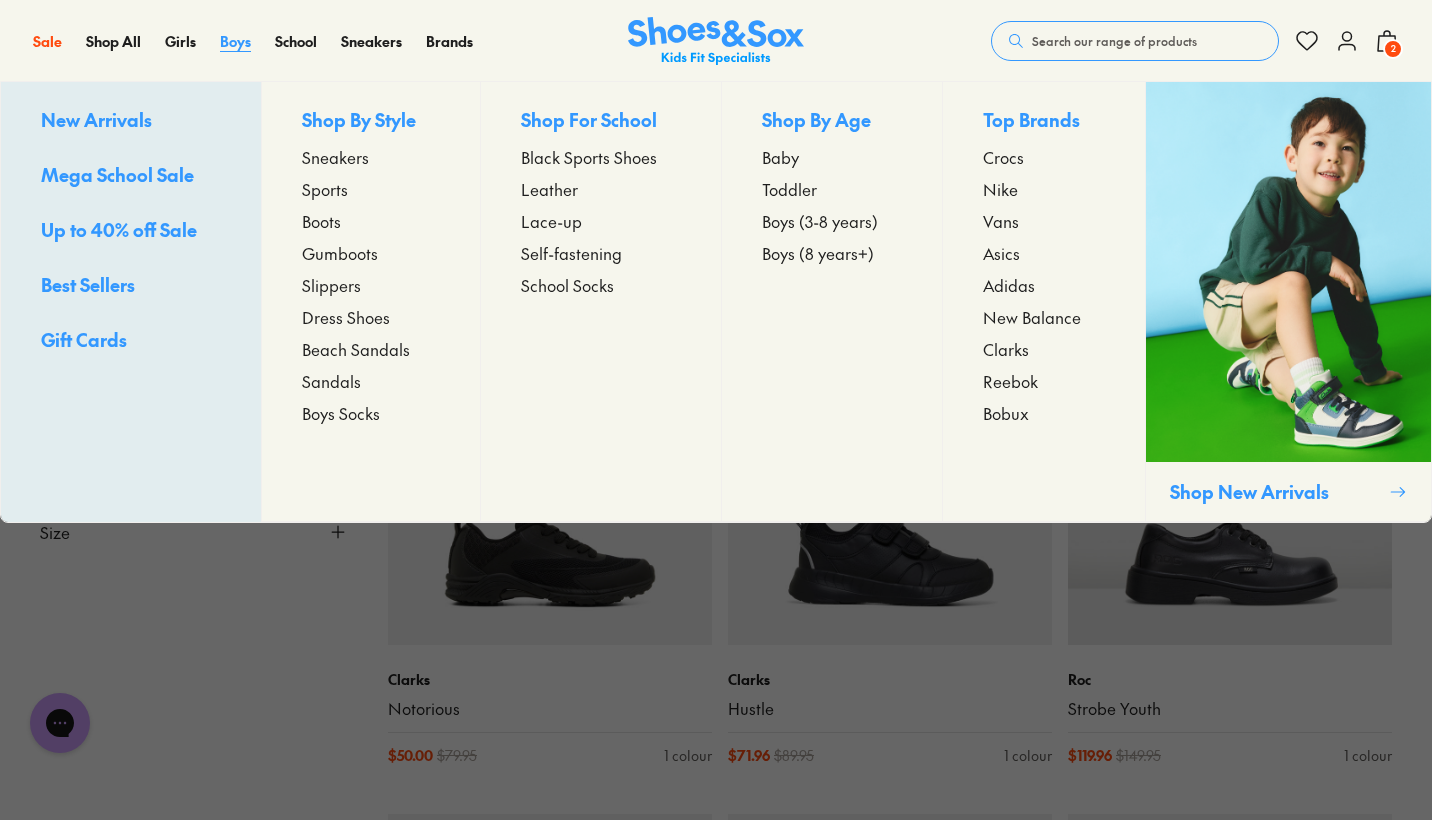 click on "Boys" at bounding box center (235, 41) 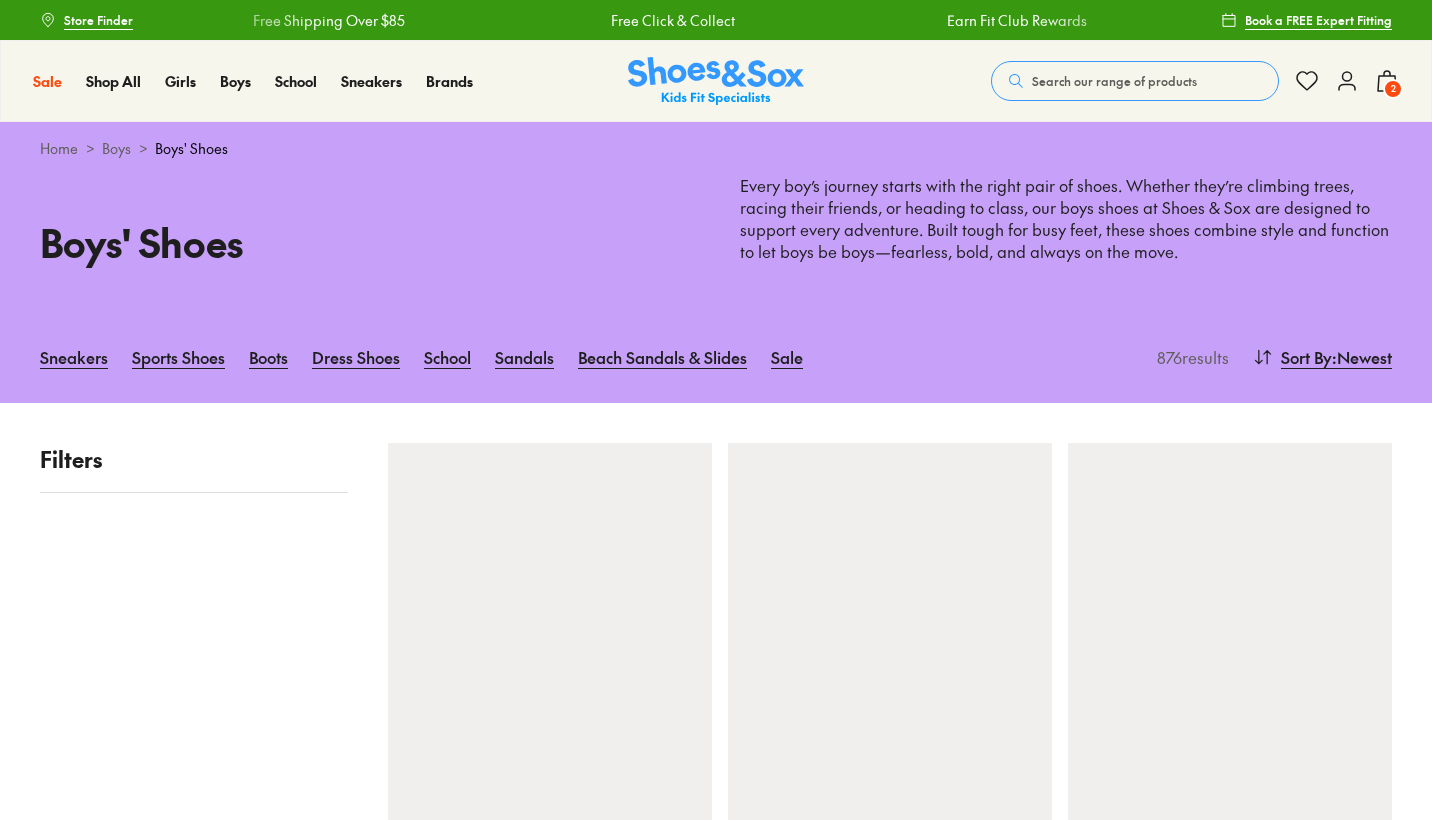 scroll, scrollTop: 0, scrollLeft: 0, axis: both 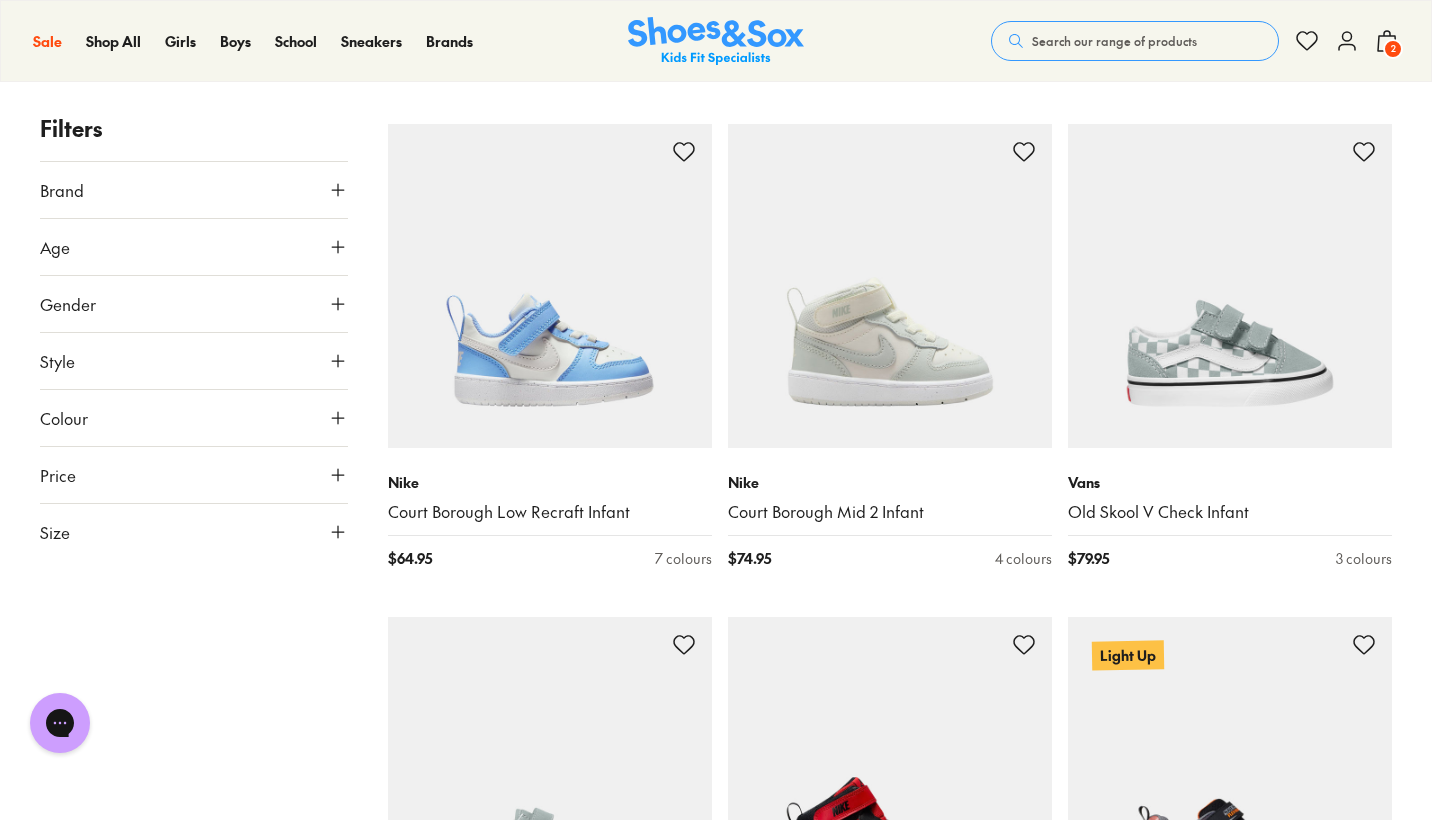 click on "2" at bounding box center (1393, 49) 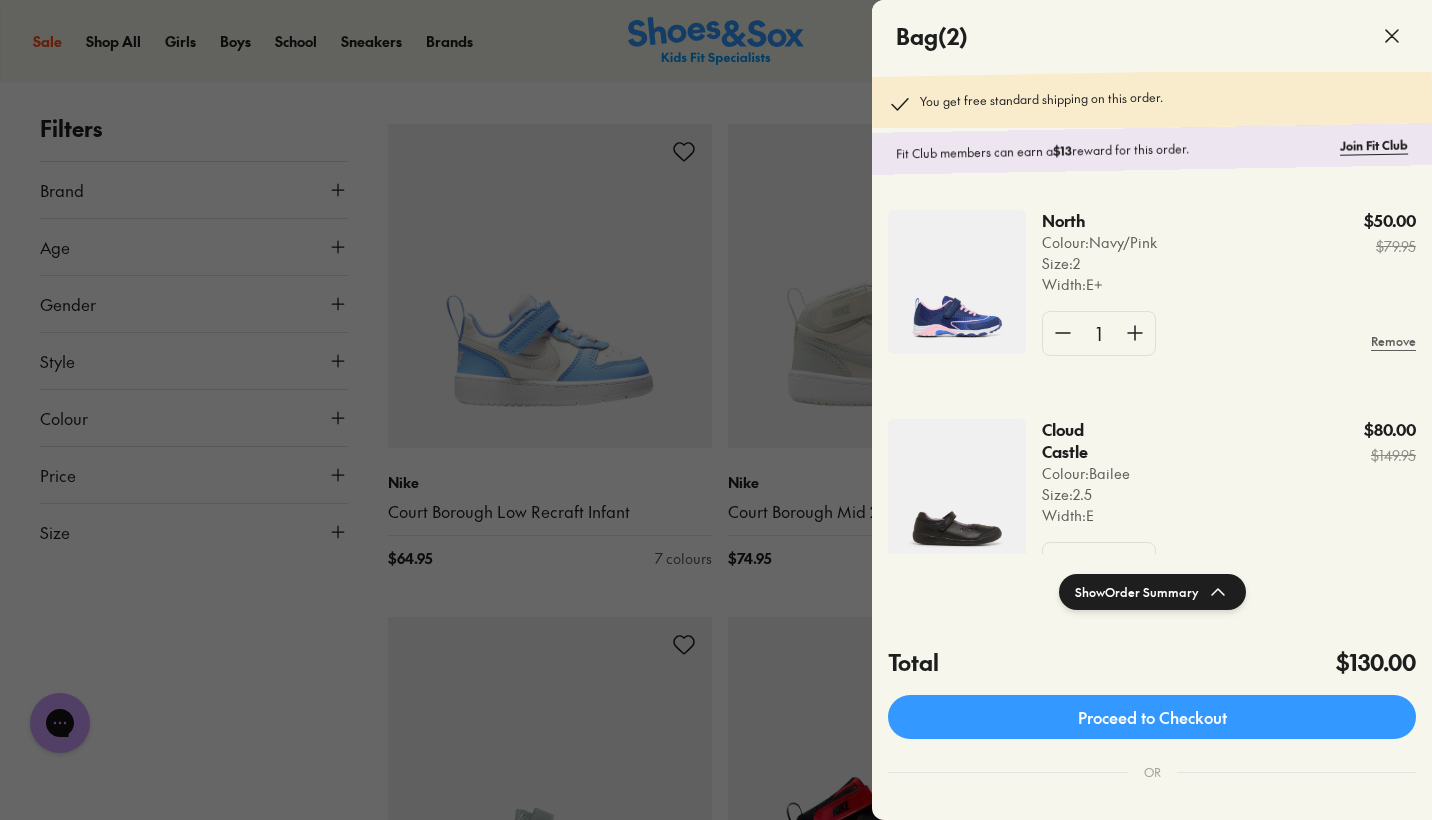 click 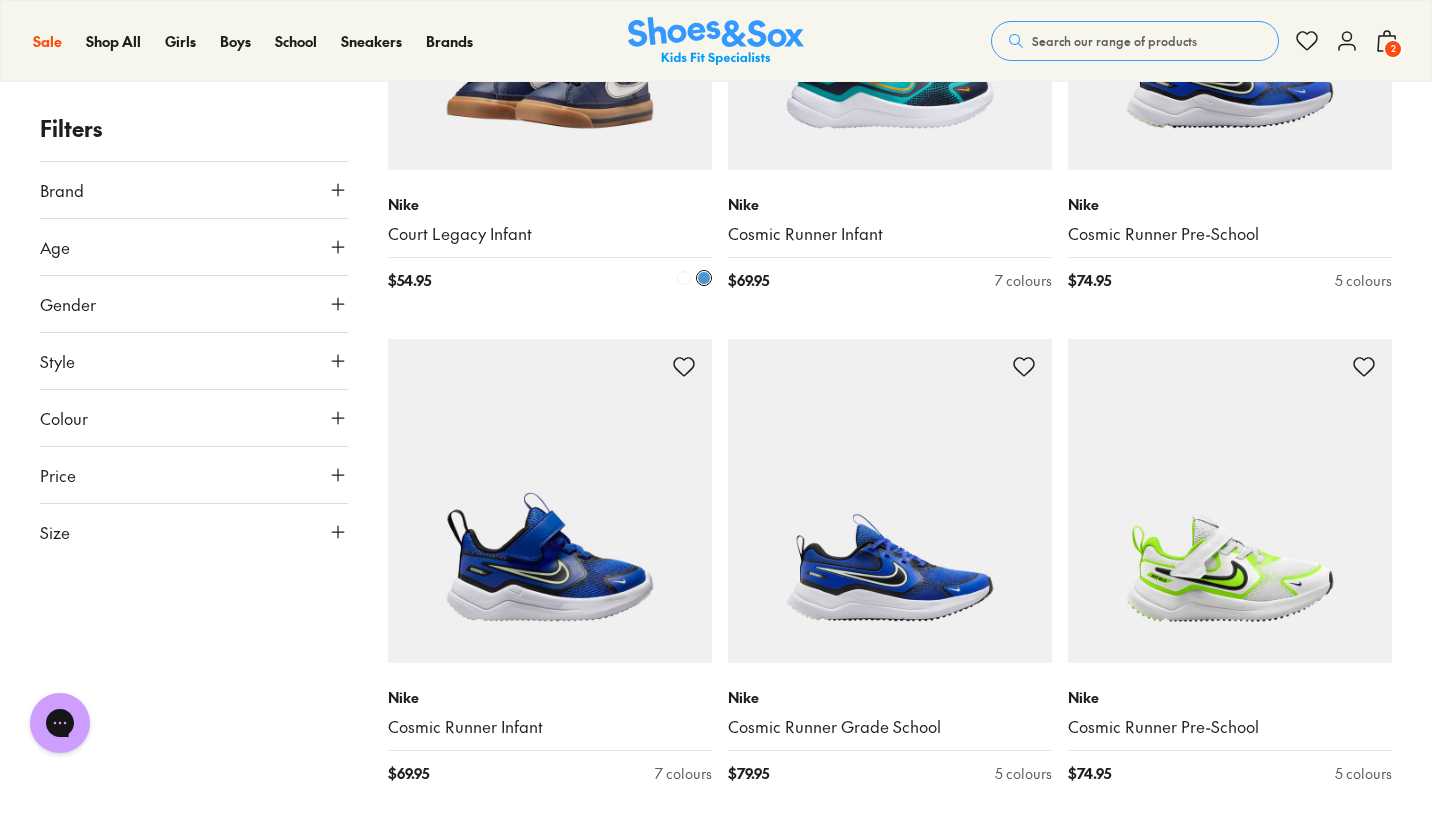 scroll, scrollTop: 41213, scrollLeft: 0, axis: vertical 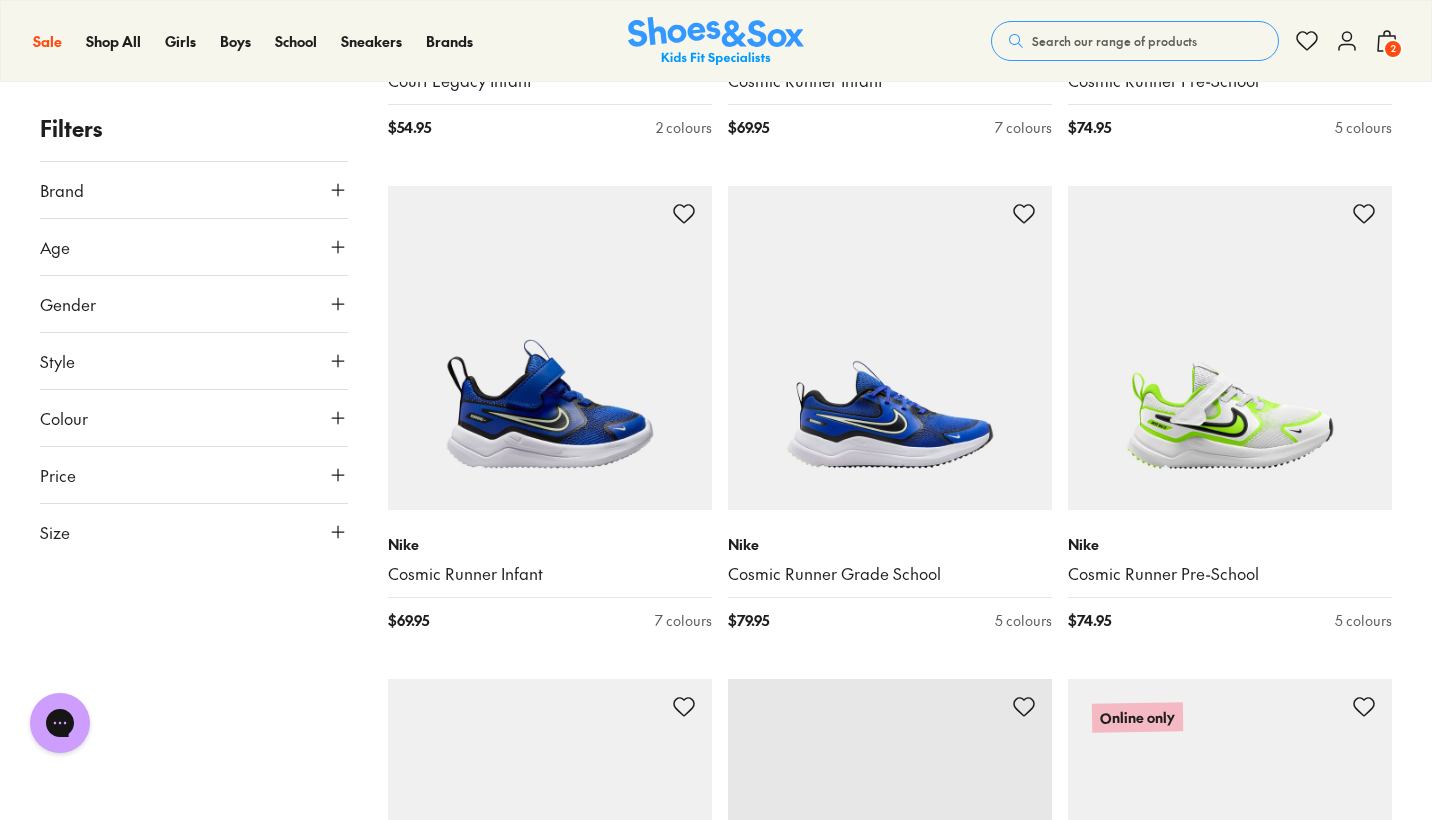 click on "New In Skechers Flex Glow Ultra Infant $ 79.95 2 colours New In Converse Omega Trainer 2v Inf B $ 79.95 2 colours New In Converse Omega Trainer Sf Yth B $ 89.95 2 colours New In Converse Omega Trainer Sf Yth B $ 89.95 2 colours New In Birkenstock Arizona Flower Buckle $ 125.95 2 colours New In Birkenstock Arizona Flower Buckle $ 125.95 2 colours Online only Birkenstock New York Narrow Kids $ 98.95 4 colours New In Asics Gel-Kayano 32 Grade School $ 179.95 1 colour New In Asics Gel-Kayano Black 32 Grade School $ 179.95 1 colour New In Clarks Fisher $ 39.95 5 colours New In Clarks Theo $ 59.95 2 colours New In Clarks Fisher $ 39.95 5 colours New In Birkenstock Tokio AS Narrow $ 143.95 2 colours Online only Birkenstock Arizona BF NU Narrow $ 89.95 2 colours New In Ciao Beach Classic Crab $ 44.95 1 colour New In Ciao Beach Ahoy $ 44.95 1 colour New In New Balance 578 Pre-School $ 69.95 1 colour New In Puma Easy Rider Vintage Ps B $ 89.95 1 colour New In Nike Star Runner 5 Inf B $ 69.95 1 colour New In Puma $ $ $" at bounding box center [890, -19811] 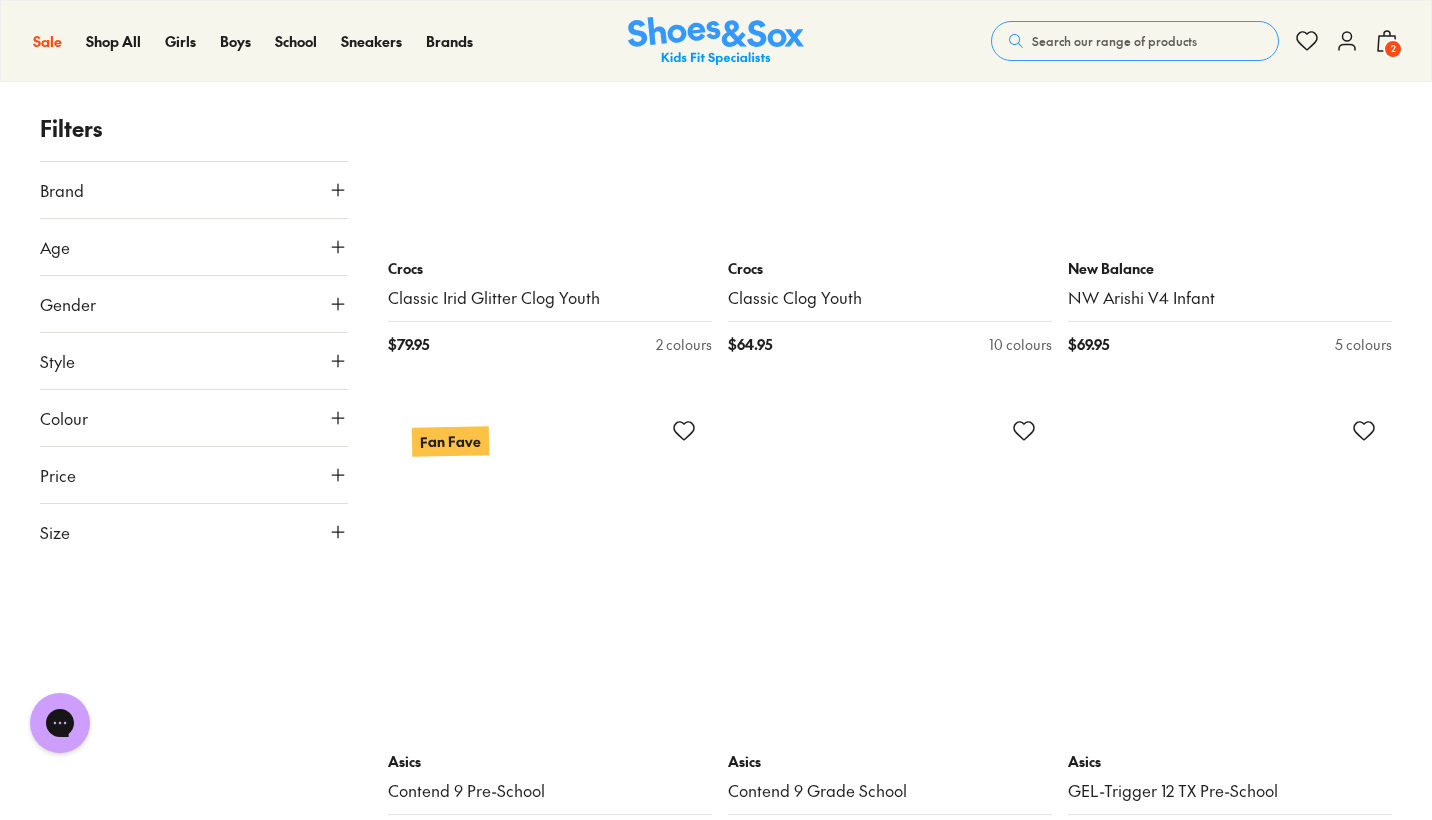 scroll, scrollTop: 46622, scrollLeft: 0, axis: vertical 